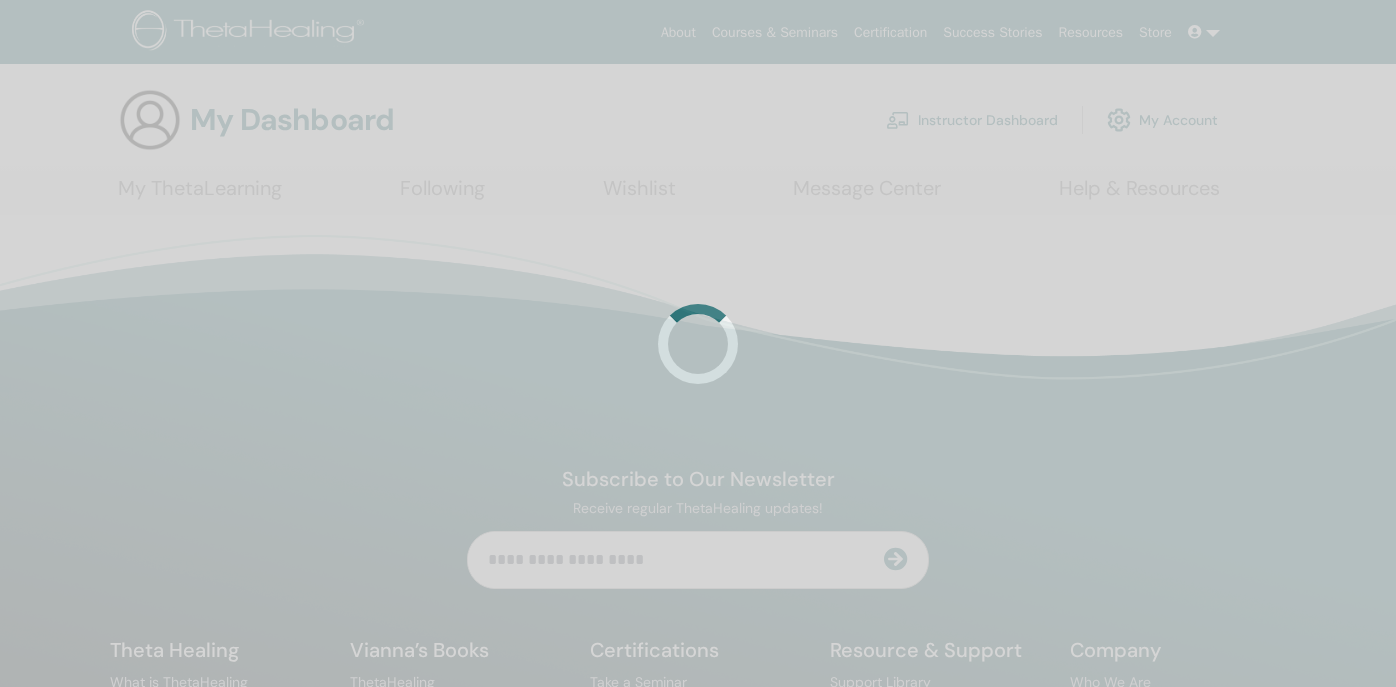 scroll, scrollTop: 0, scrollLeft: 0, axis: both 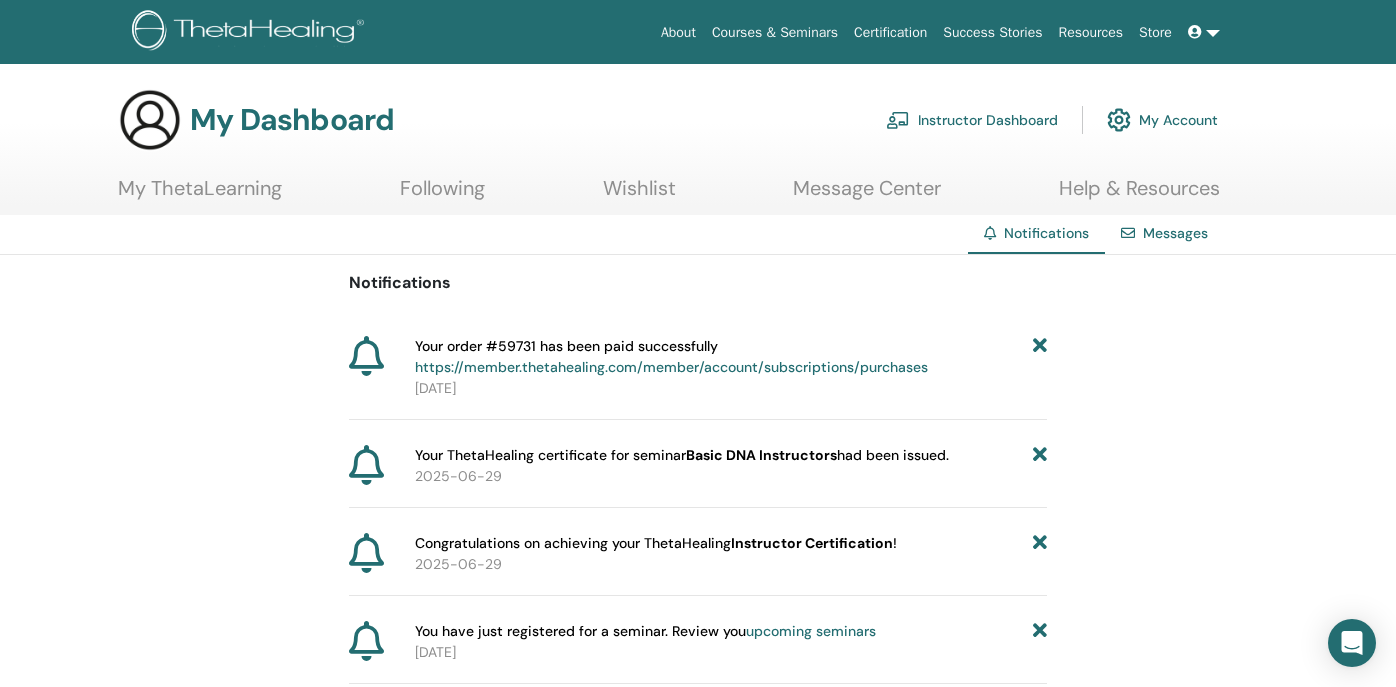 click on "https://member.thetahealing.com/member/account/subscriptions/purchases" at bounding box center (671, 367) 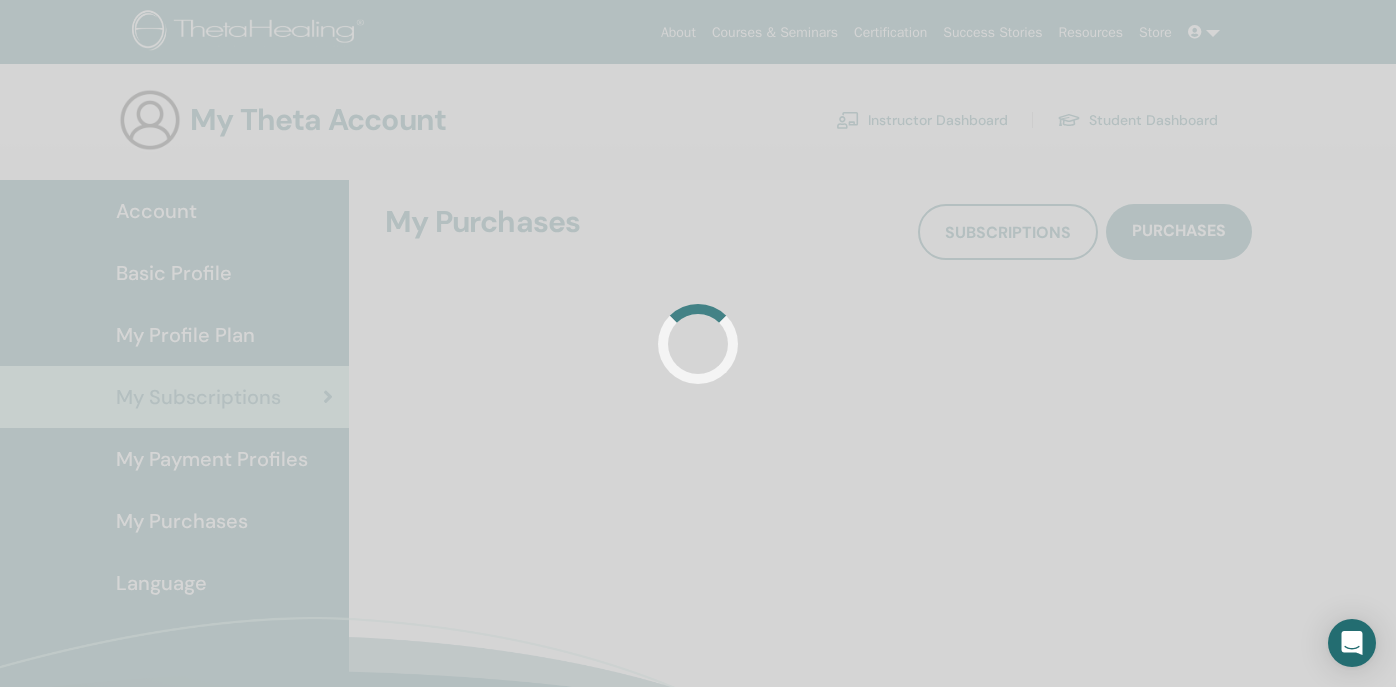 scroll, scrollTop: 0, scrollLeft: 0, axis: both 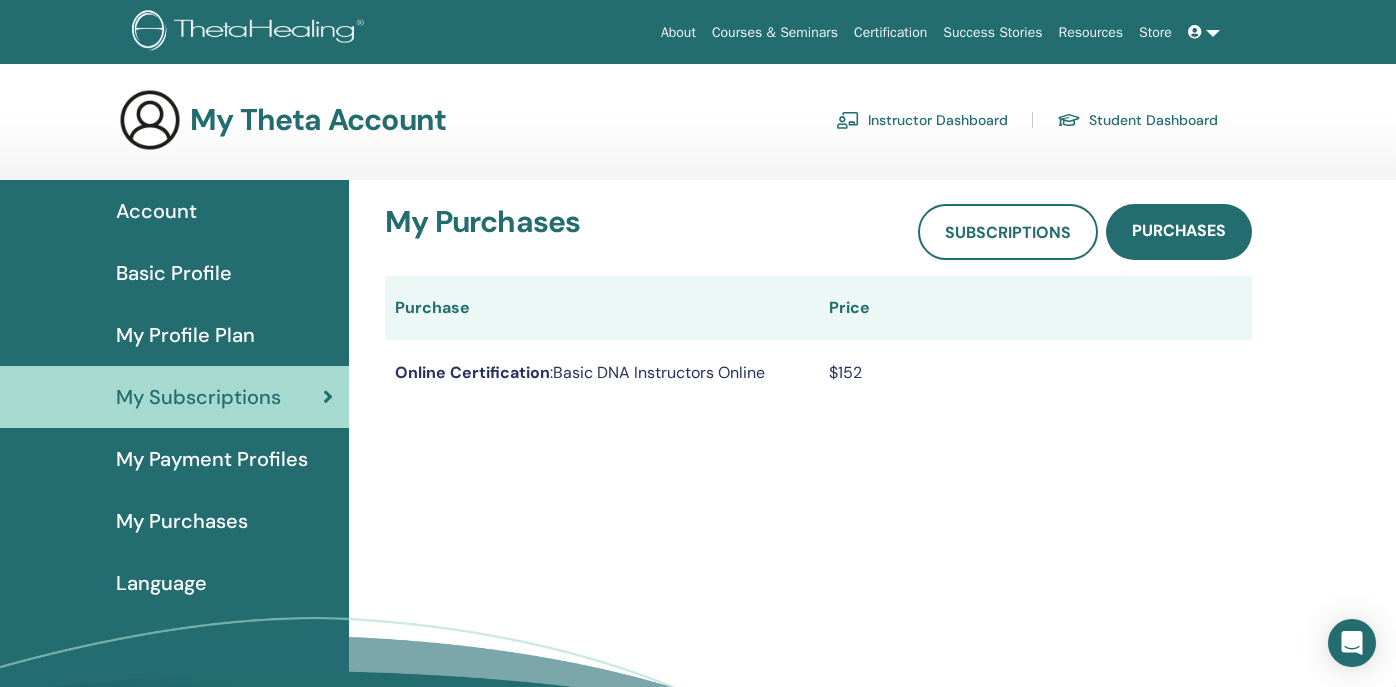 click on "$152" at bounding box center (1036, 372) 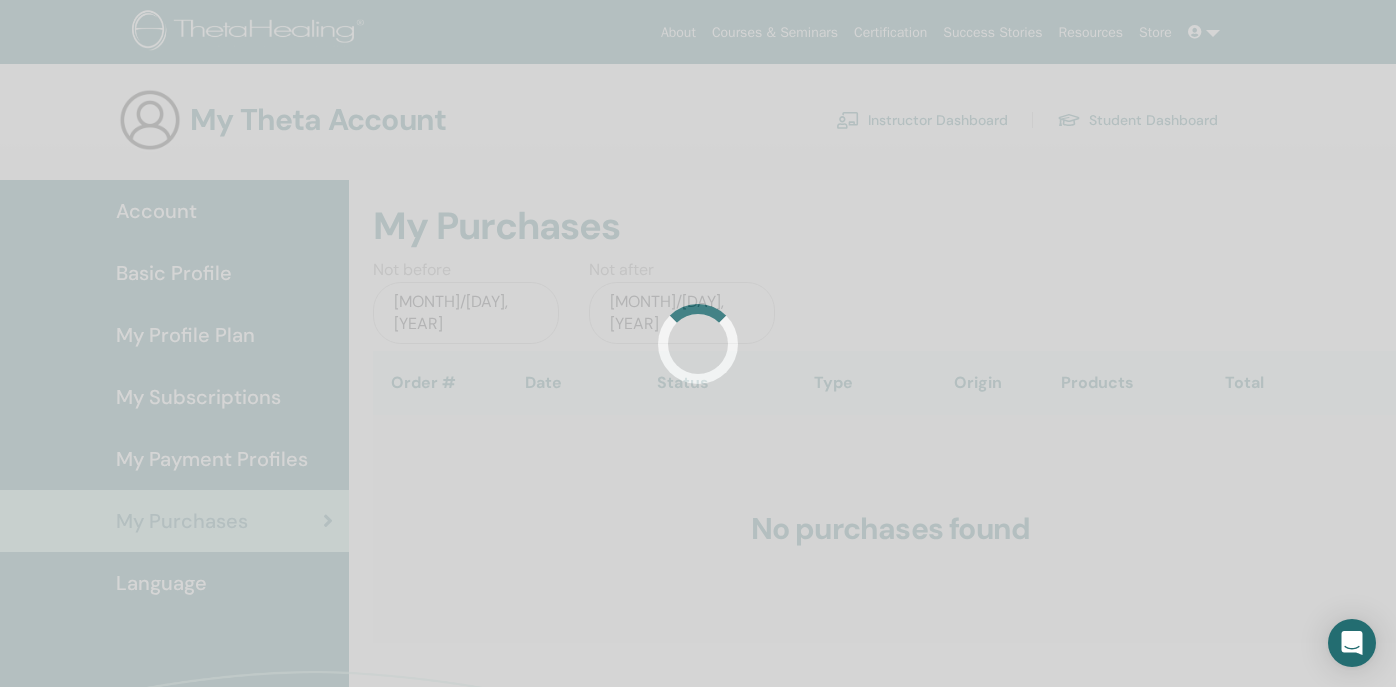 scroll, scrollTop: 0, scrollLeft: 0, axis: both 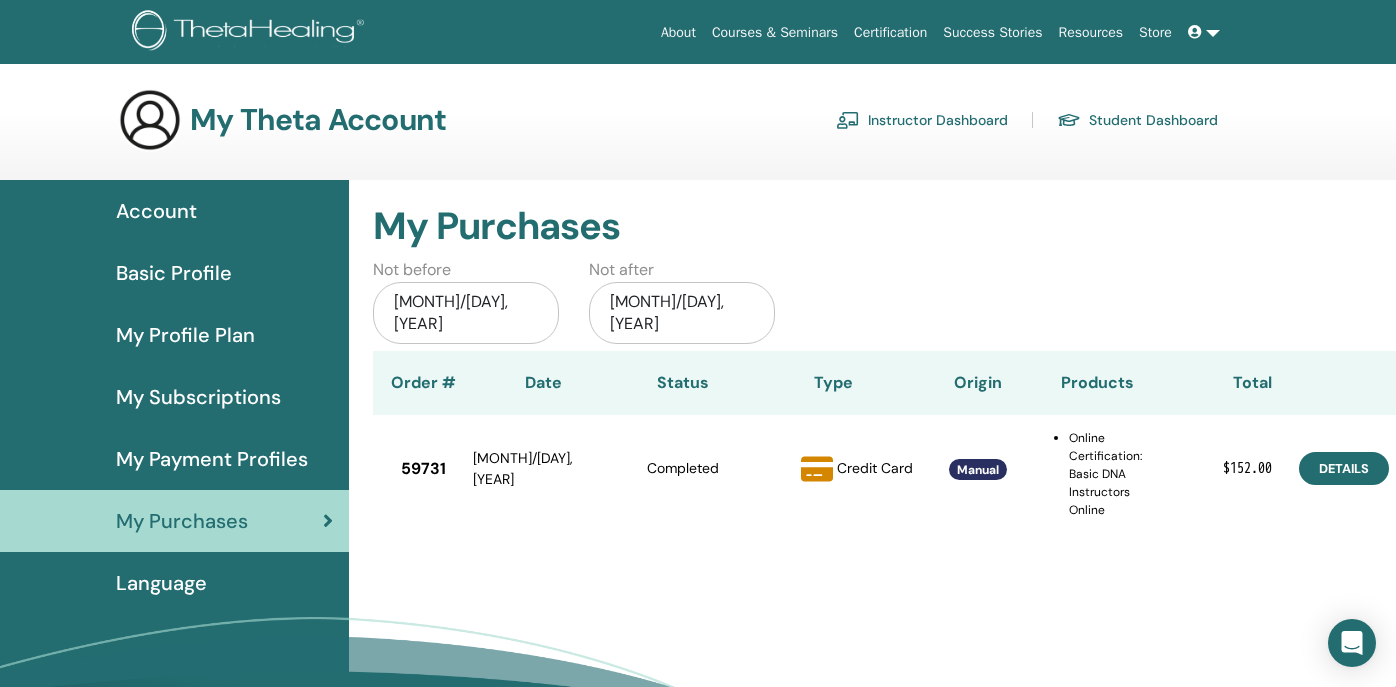 click on "Details" at bounding box center [1344, 468] 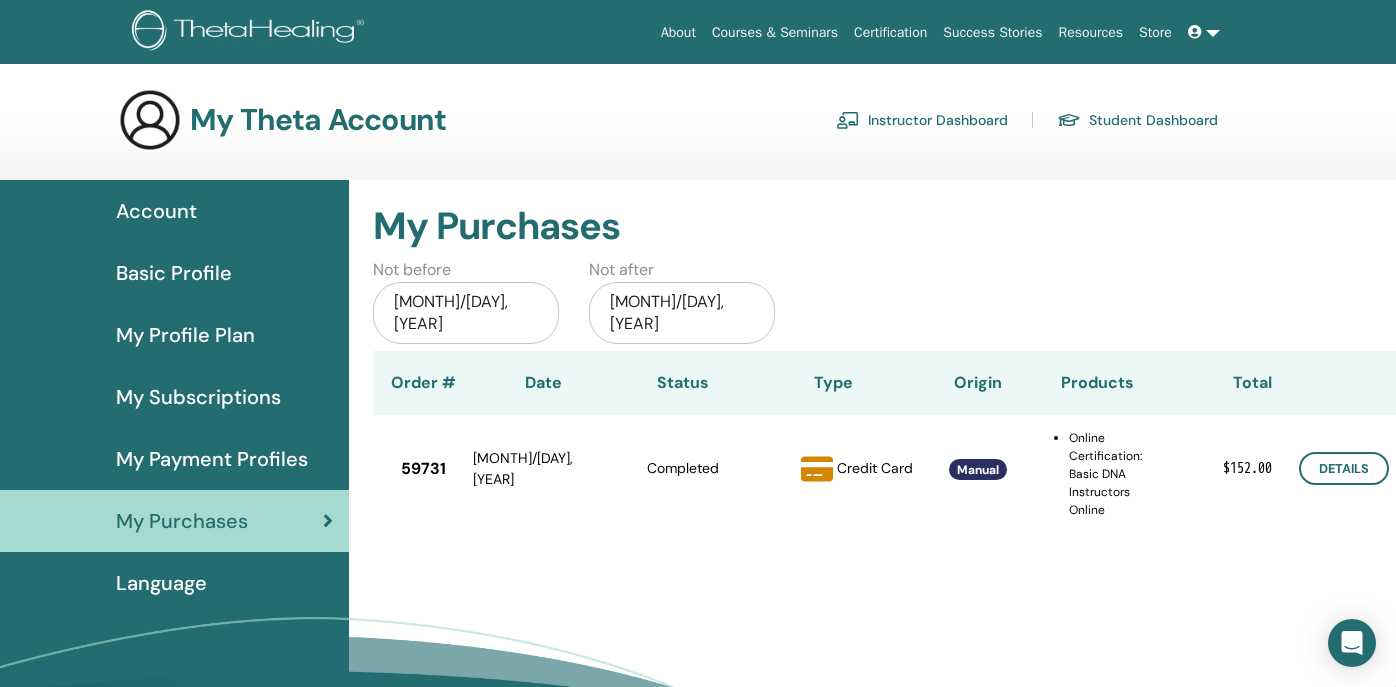 click on "Manual" at bounding box center (978, 470) 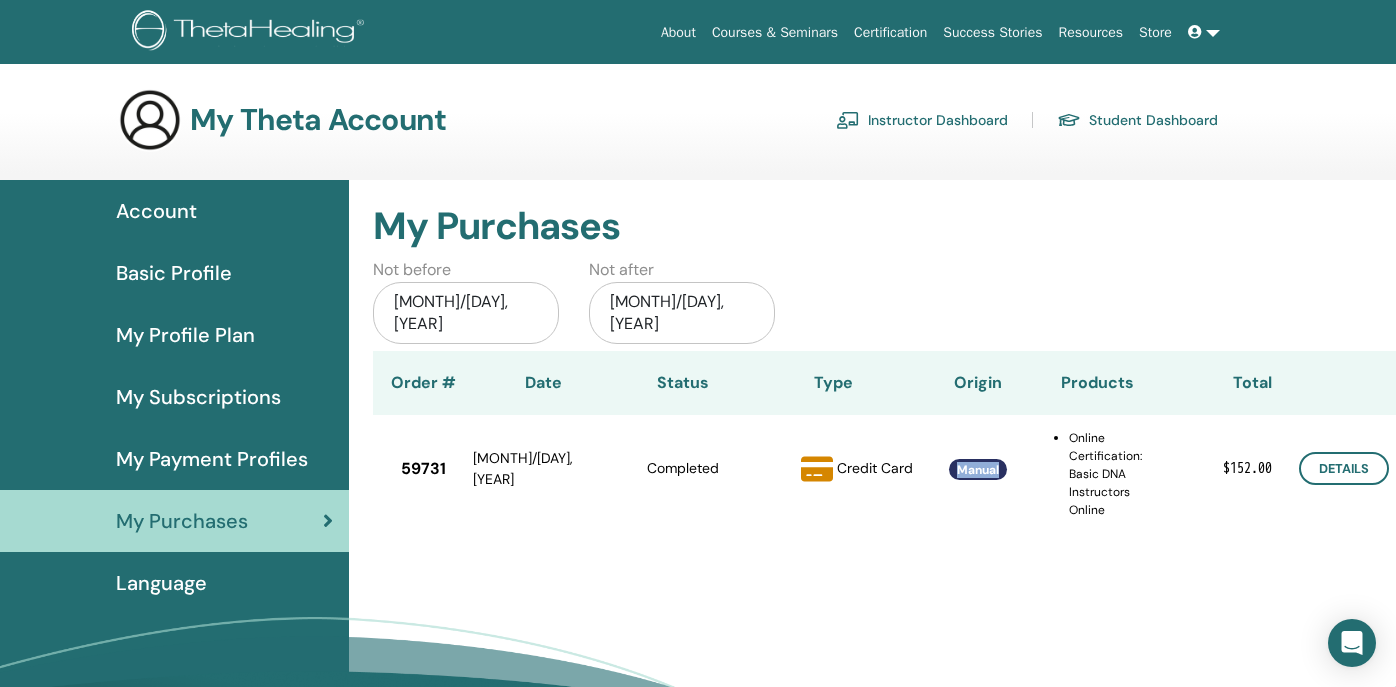 click on "Manual" at bounding box center [978, 470] 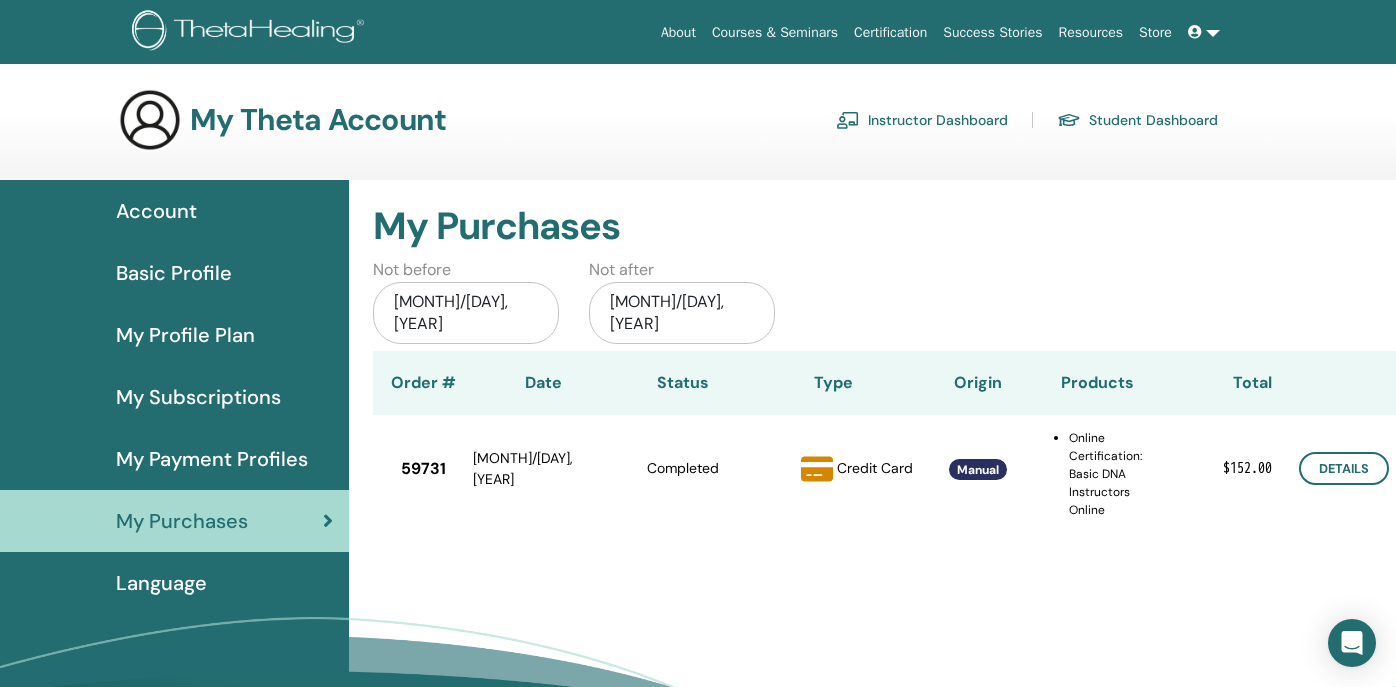 click on "59731" at bounding box center [423, 469] 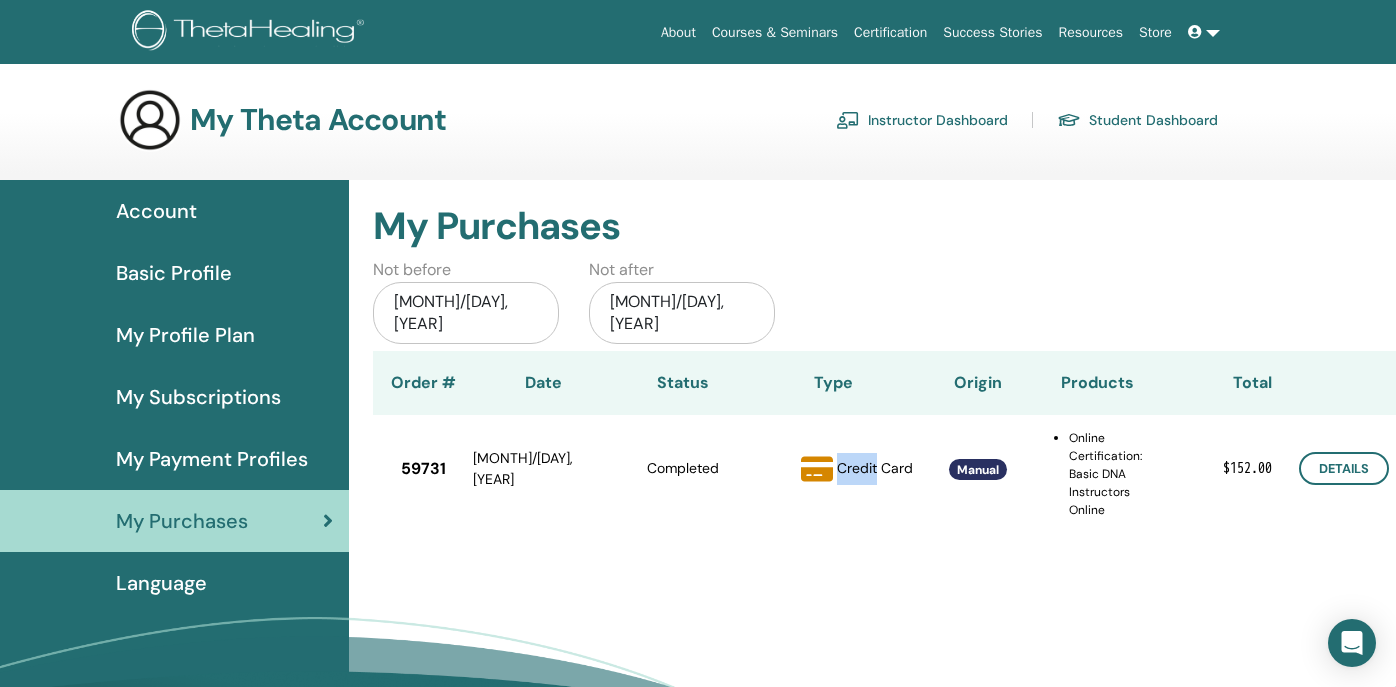 click on "Credit Card" at bounding box center (875, 467) 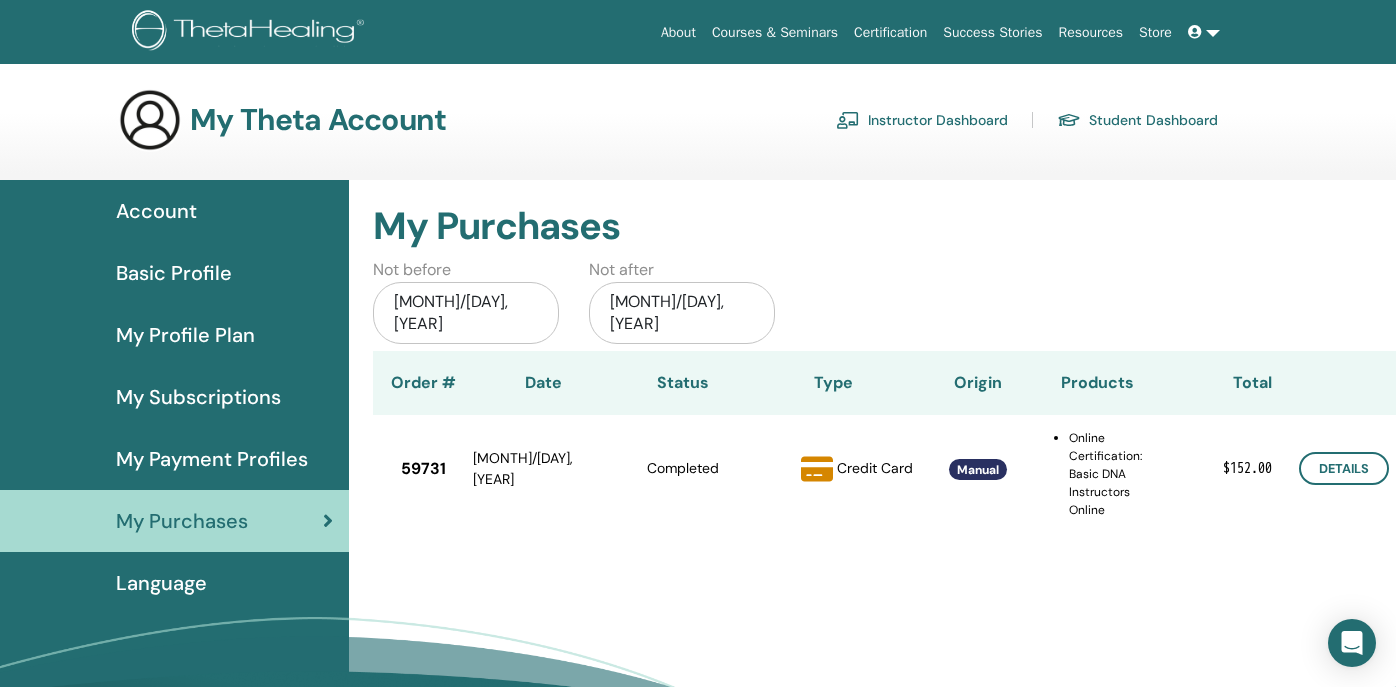 click on "Status" at bounding box center (683, 383) 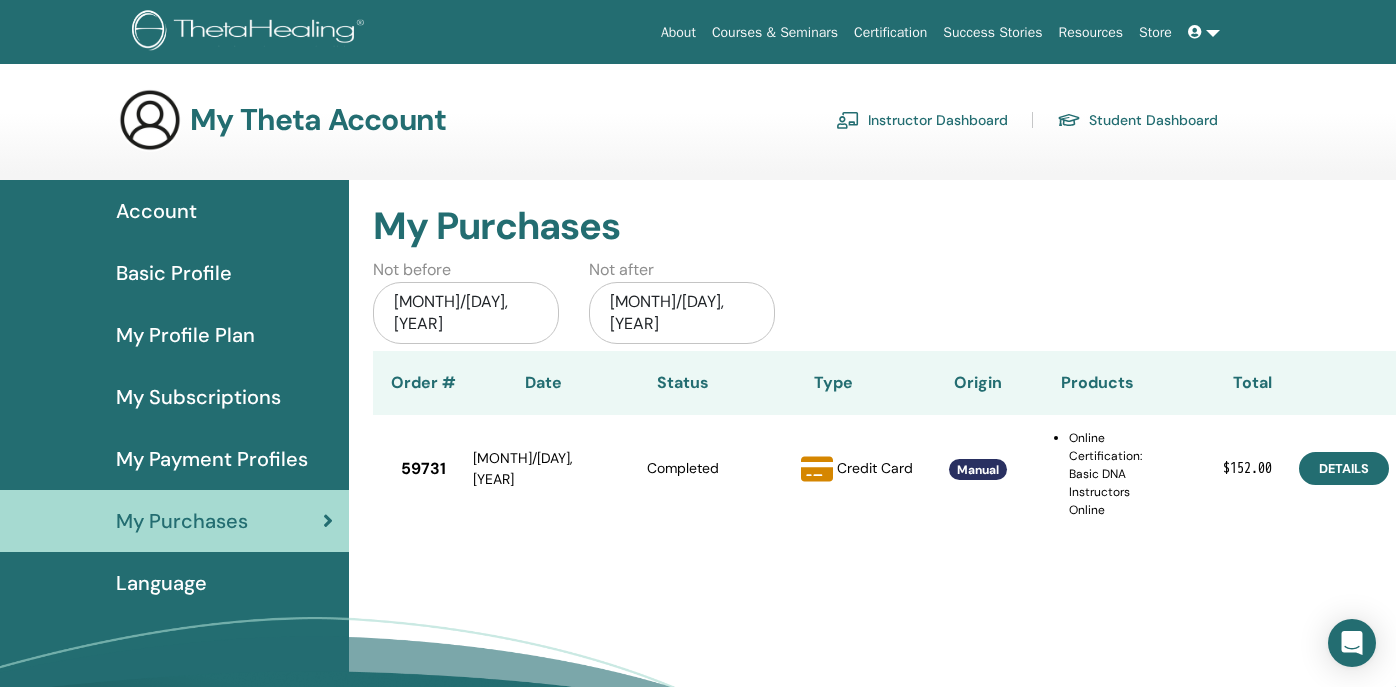 click on "Details" at bounding box center [1344, 468] 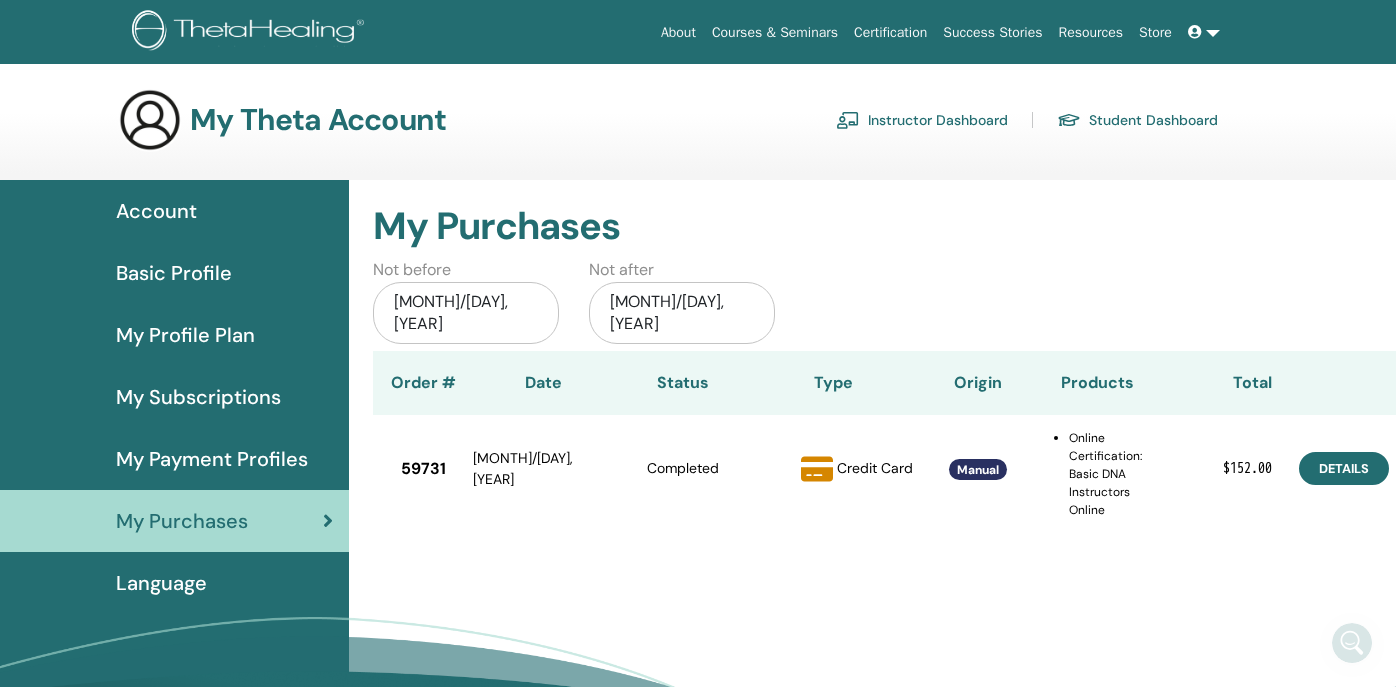 scroll, scrollTop: 0, scrollLeft: 0, axis: both 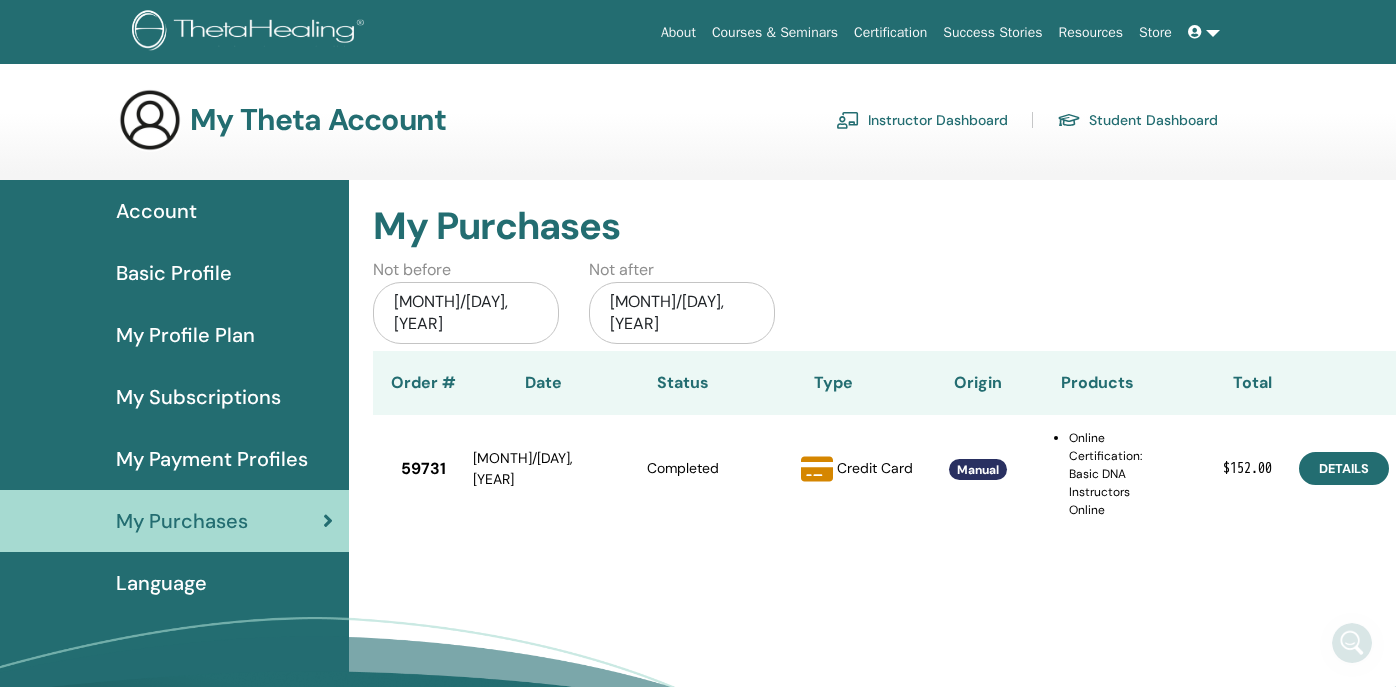 click on "Details" at bounding box center [1344, 468] 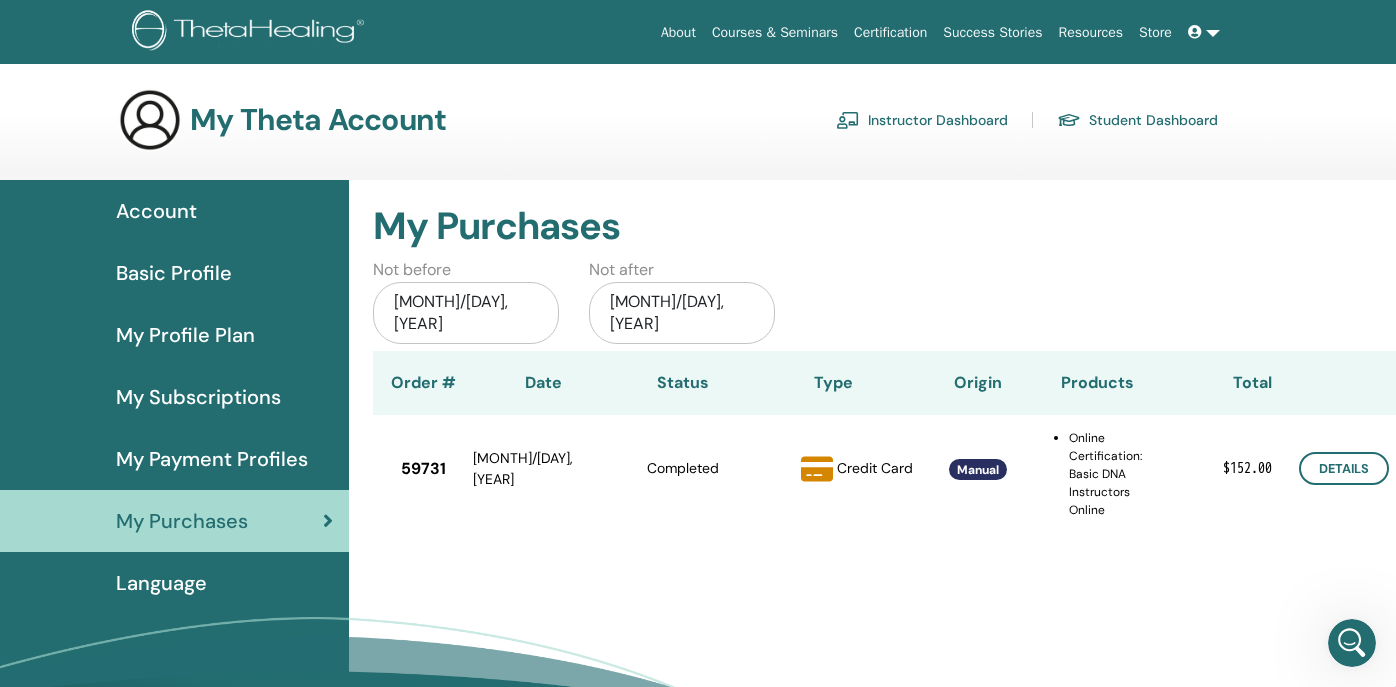click on "My Subscriptions" at bounding box center [198, 397] 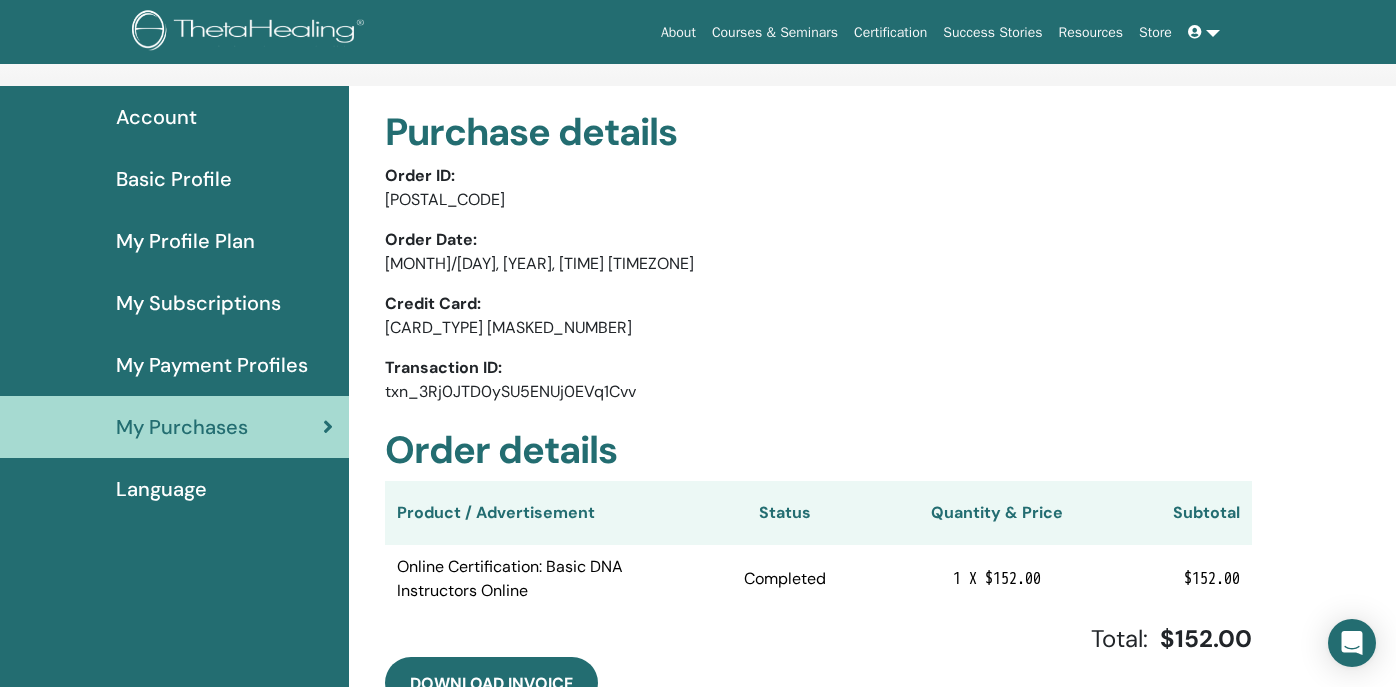 scroll, scrollTop: 90, scrollLeft: 0, axis: vertical 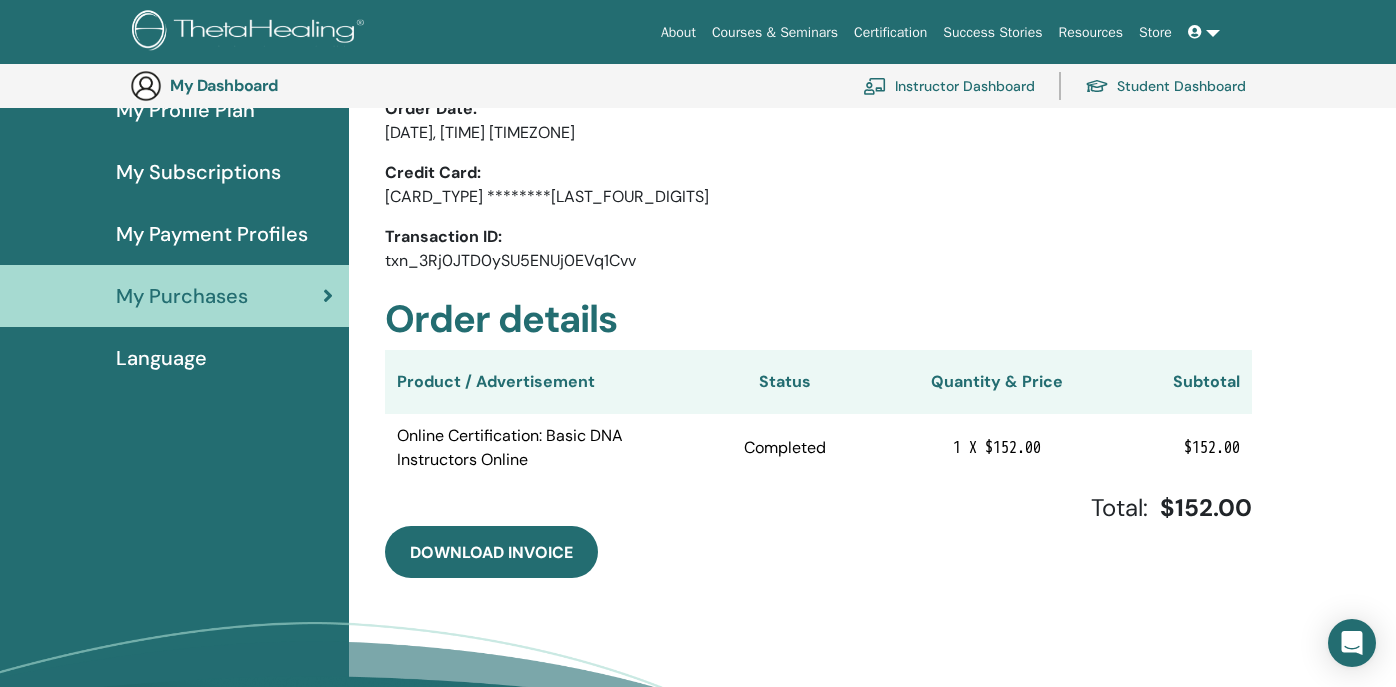 click on "Completed" at bounding box center (785, 447) 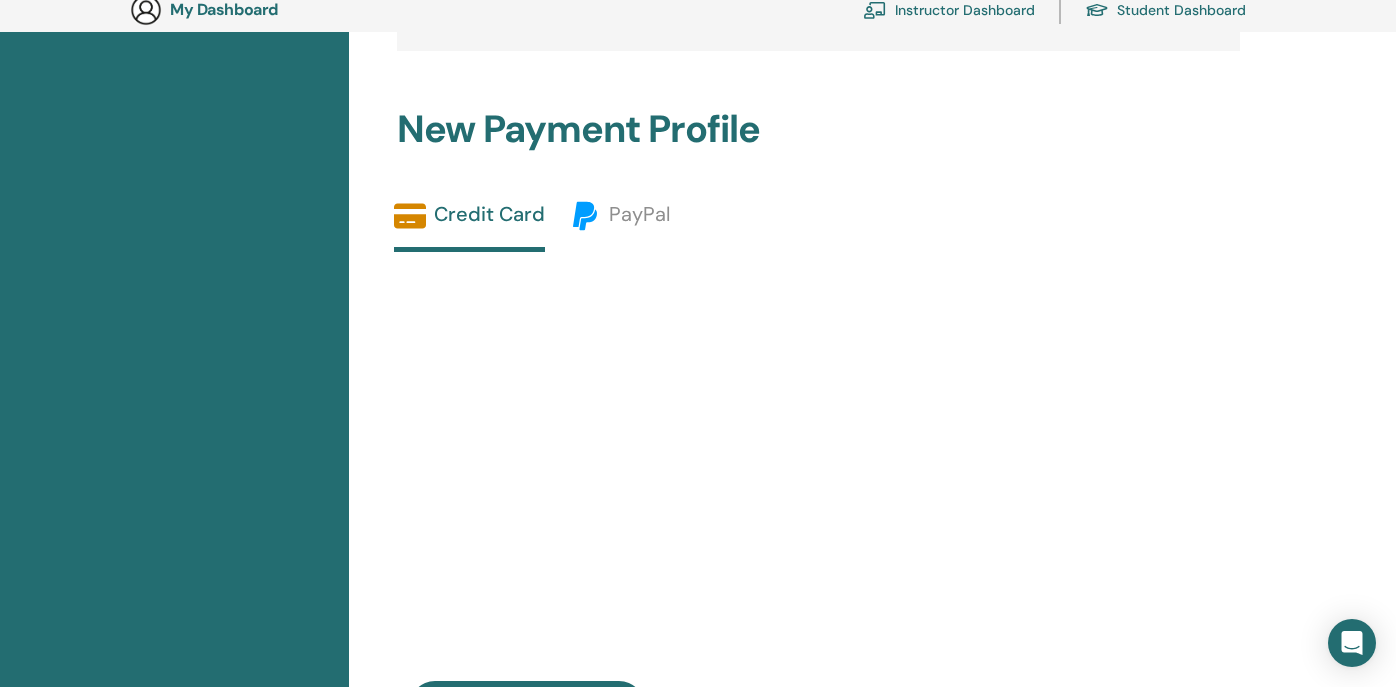 scroll, scrollTop: 277, scrollLeft: 0, axis: vertical 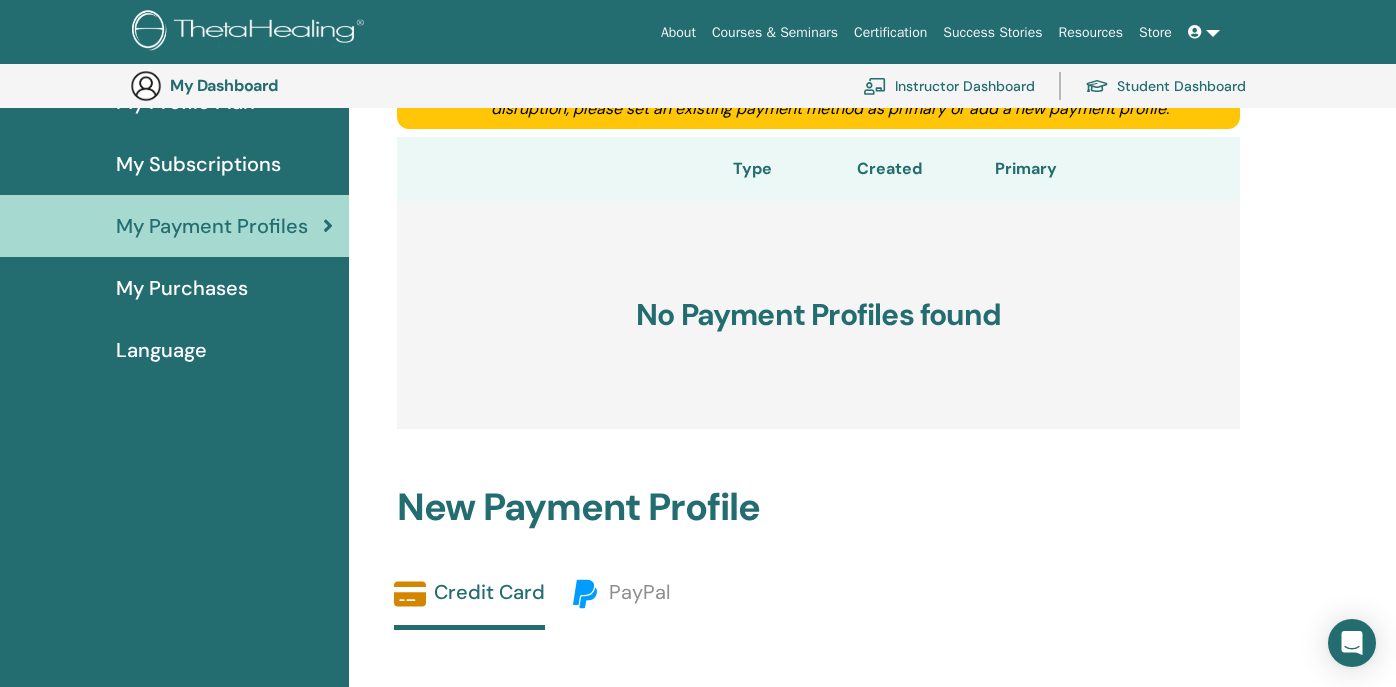 click on "My Subscriptions" at bounding box center (198, 164) 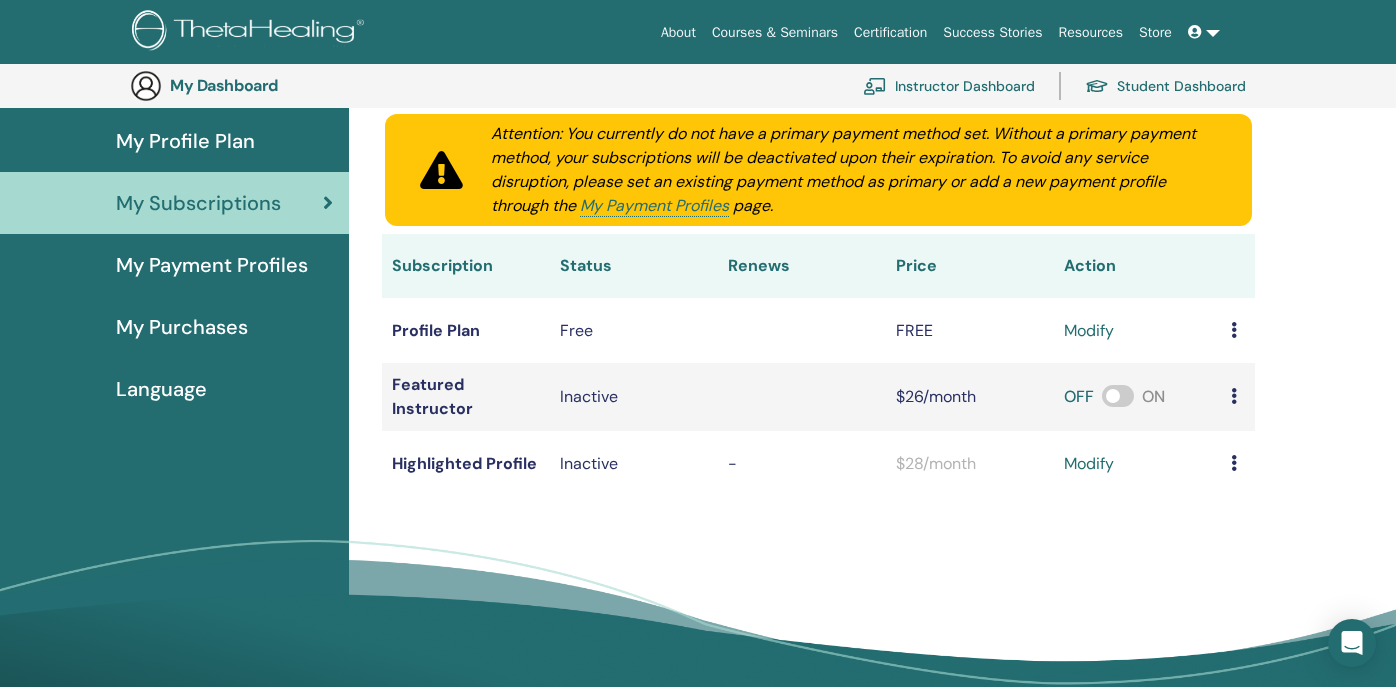 scroll, scrollTop: 225, scrollLeft: 0, axis: vertical 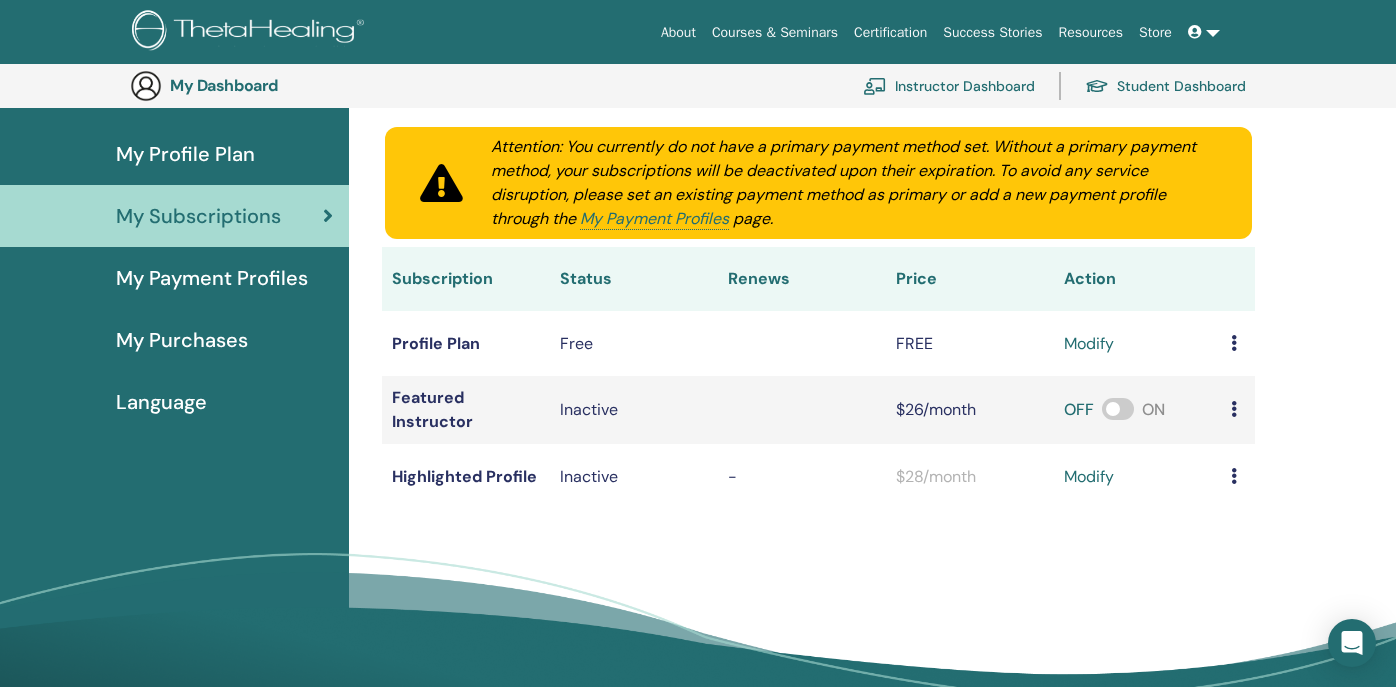 click on "My Profile Plan" at bounding box center [185, 154] 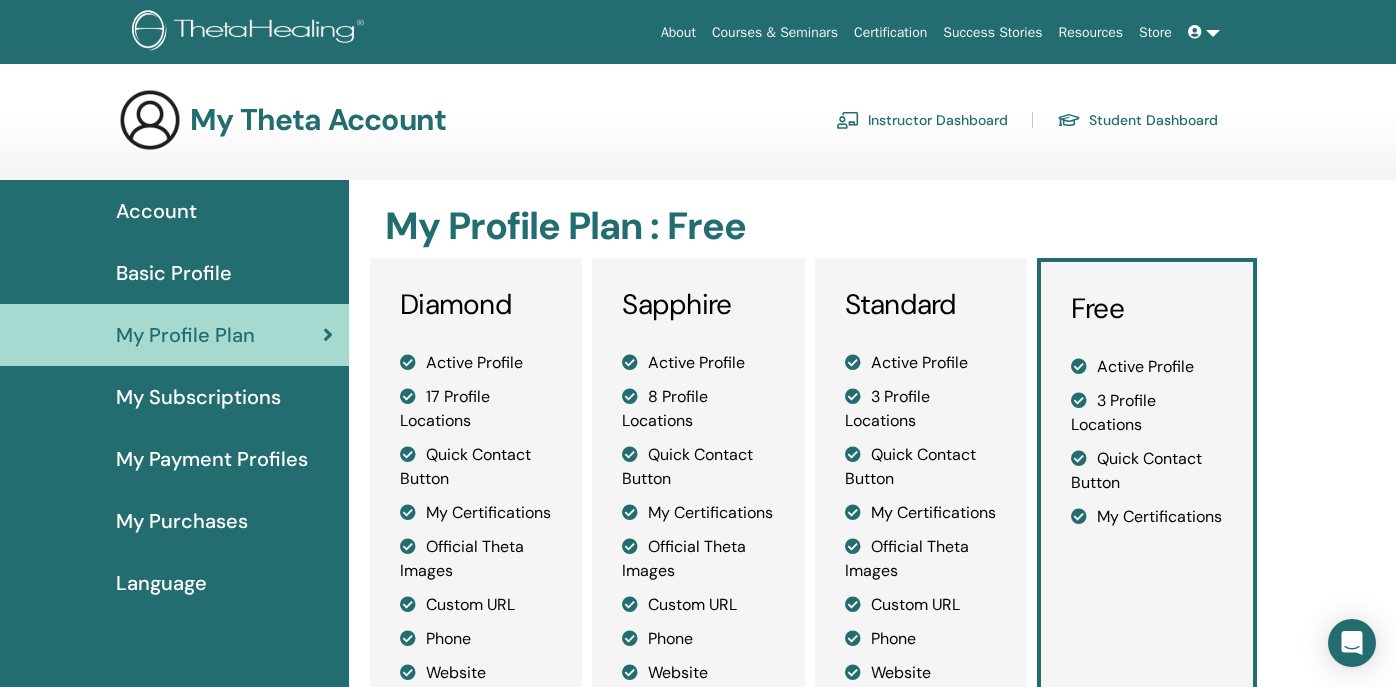 scroll, scrollTop: 0, scrollLeft: 0, axis: both 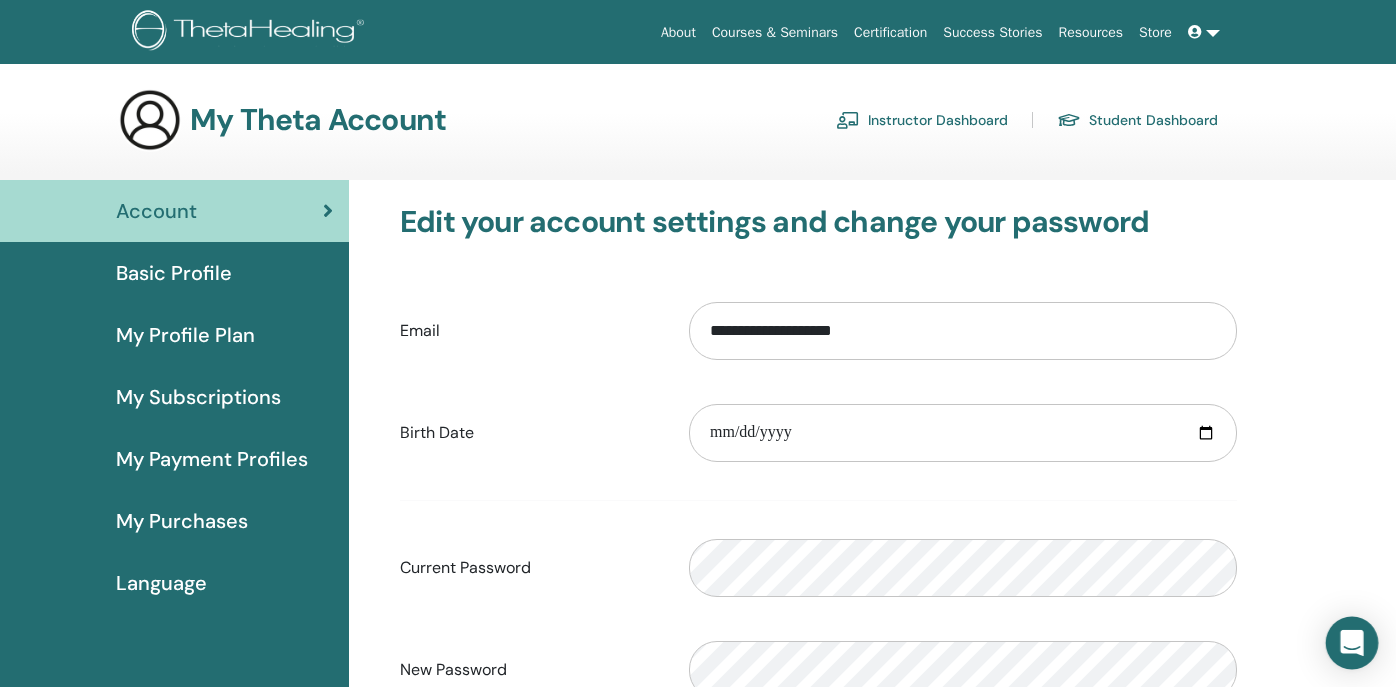 click 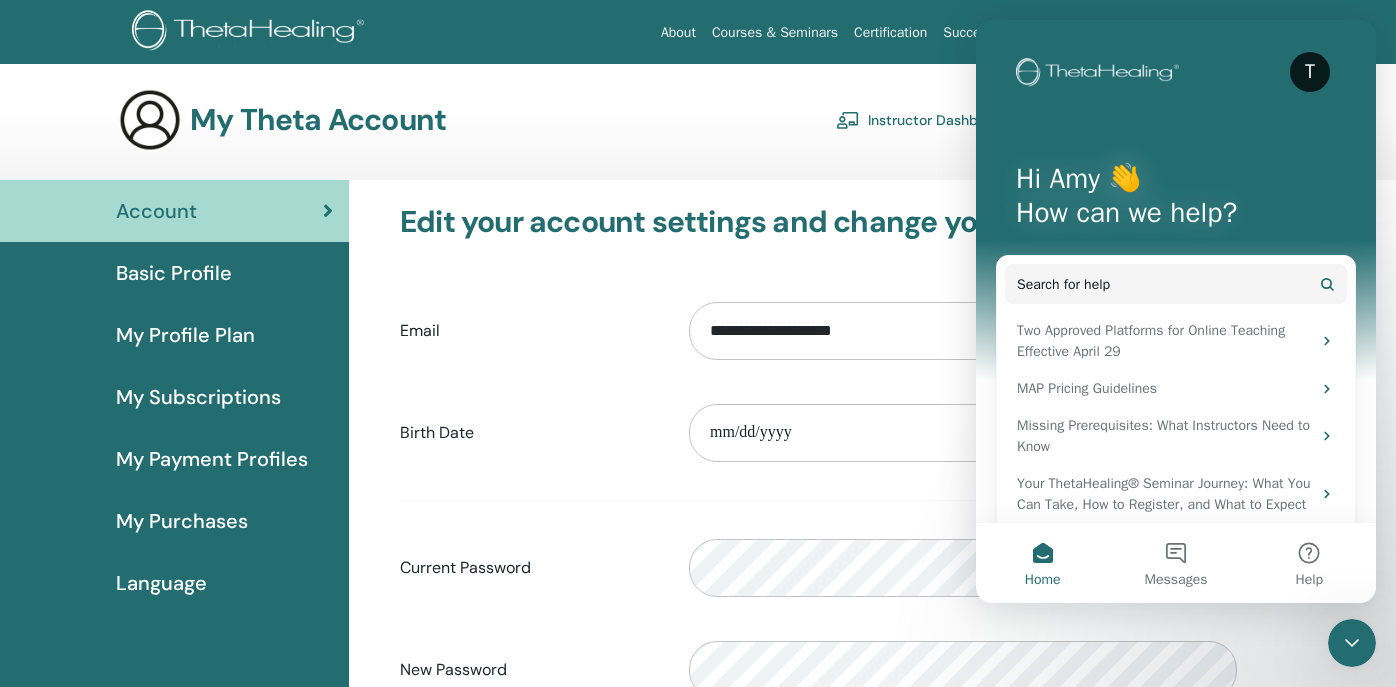 scroll, scrollTop: 0, scrollLeft: 0, axis: both 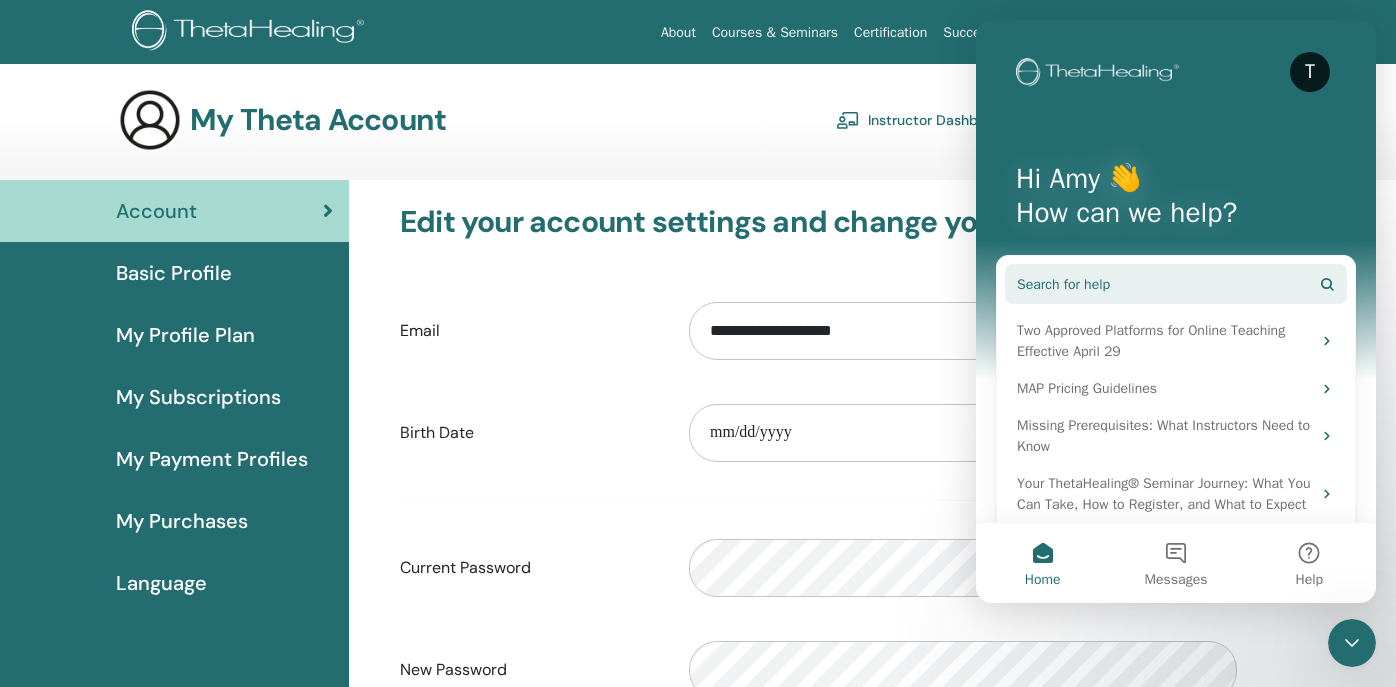 click on "Search for help" at bounding box center (1176, 284) 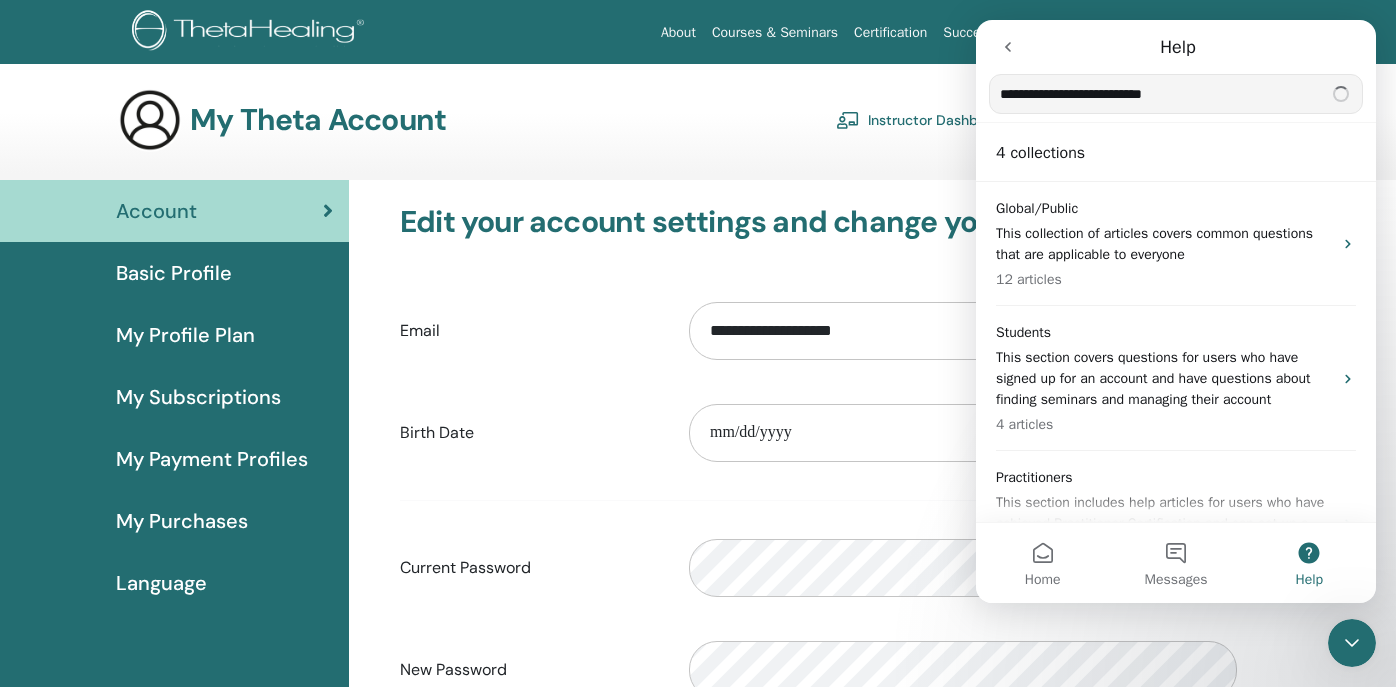 type on "**********" 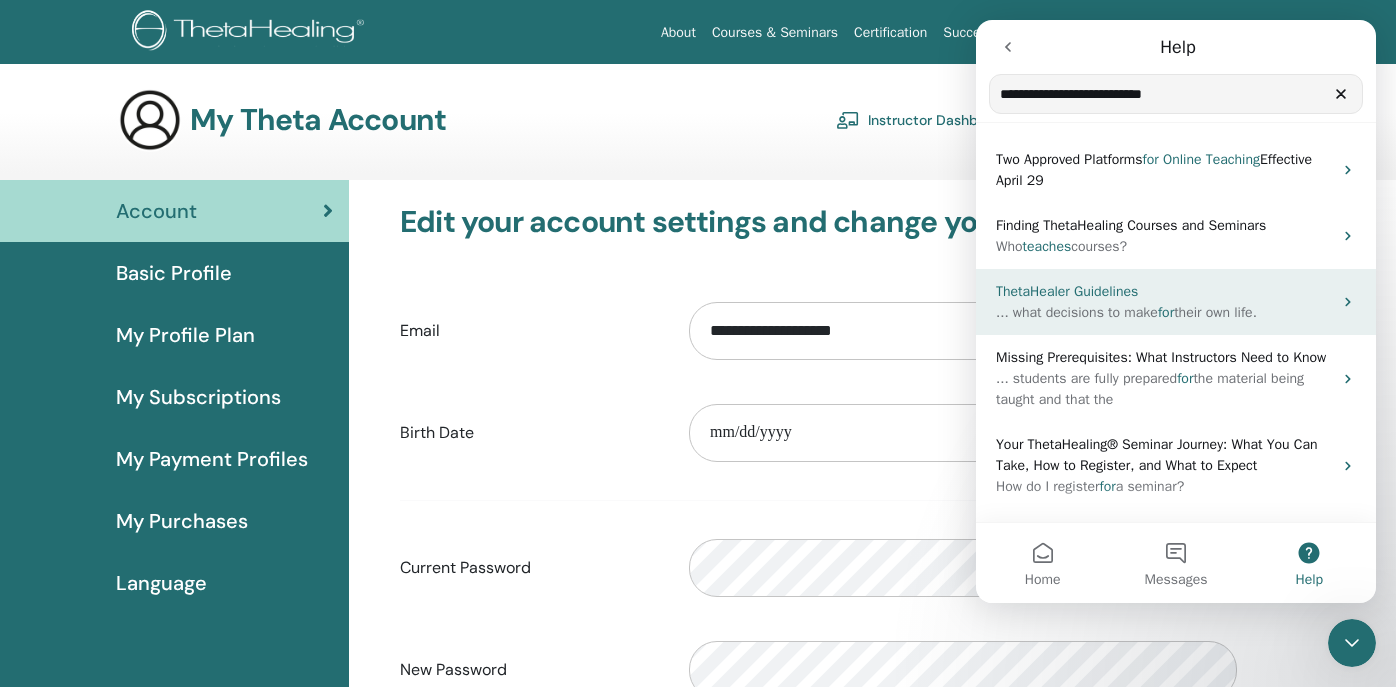 click on "ThetaHealer Guidelines" at bounding box center (1164, 291) 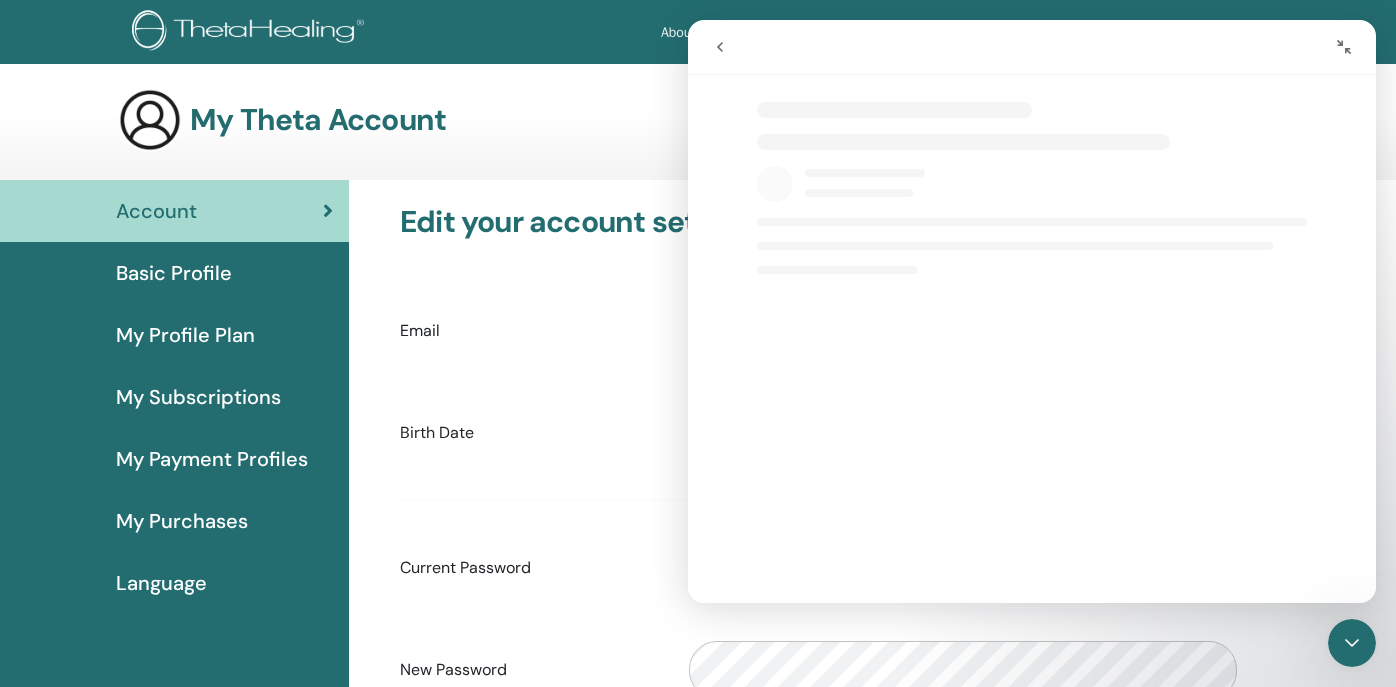 select on "**" 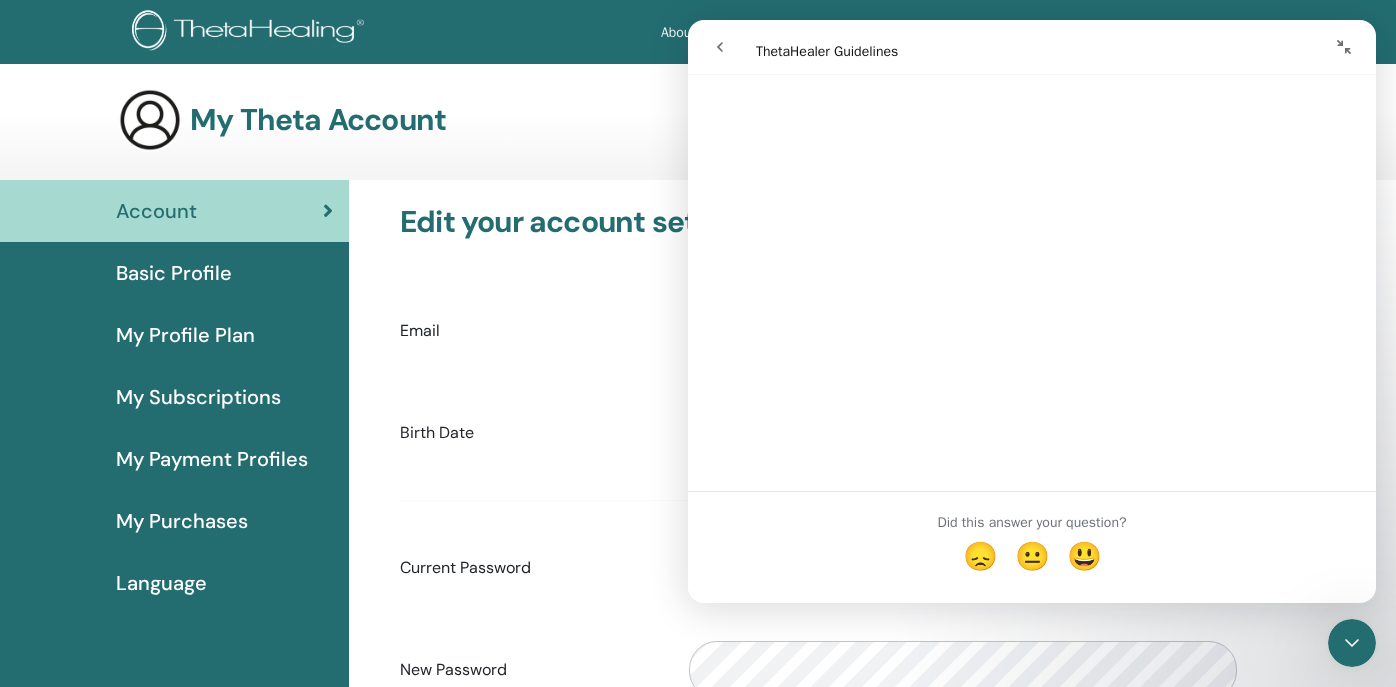 scroll, scrollTop: 974, scrollLeft: 0, axis: vertical 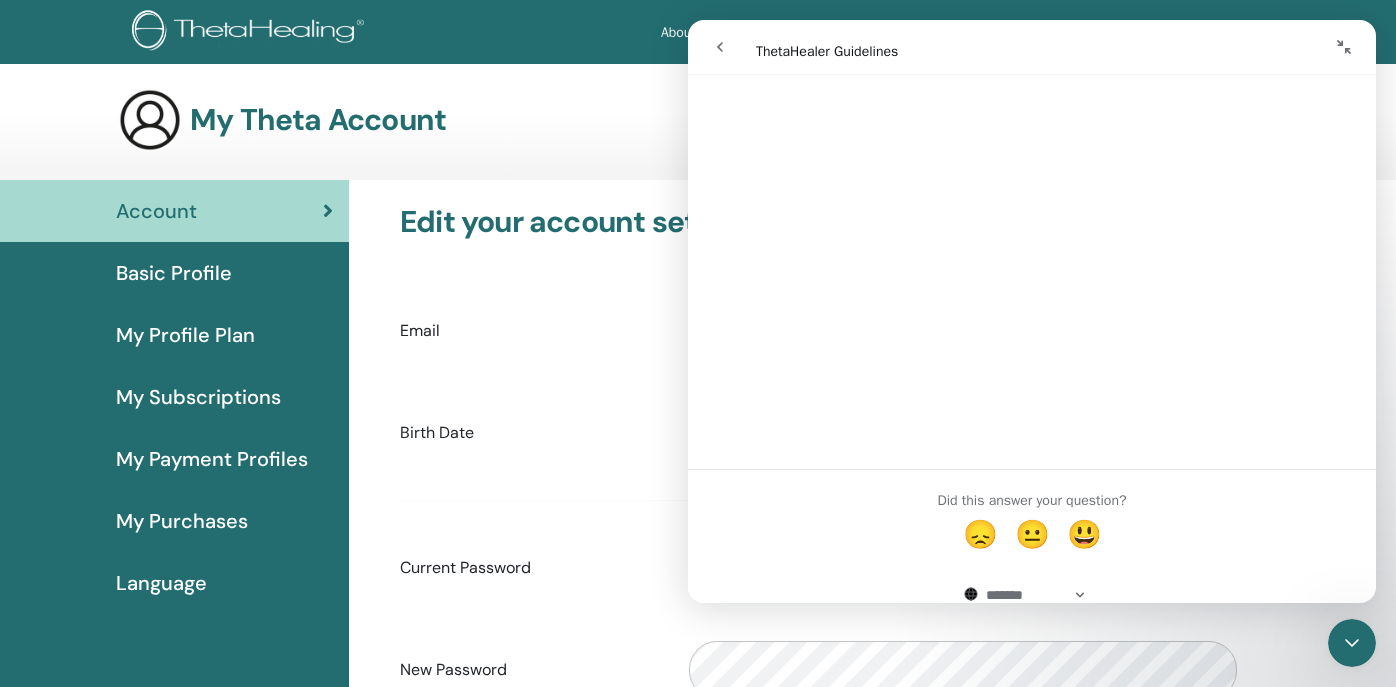click 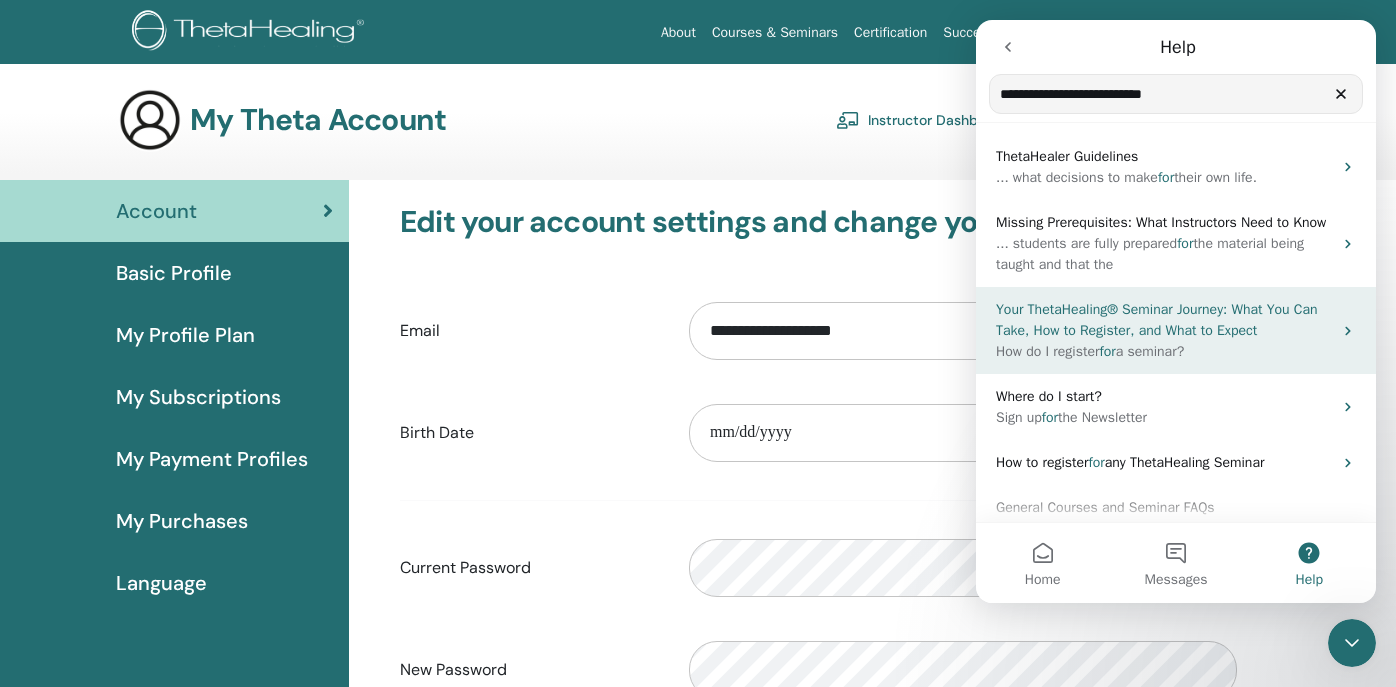 scroll, scrollTop: 143, scrollLeft: 0, axis: vertical 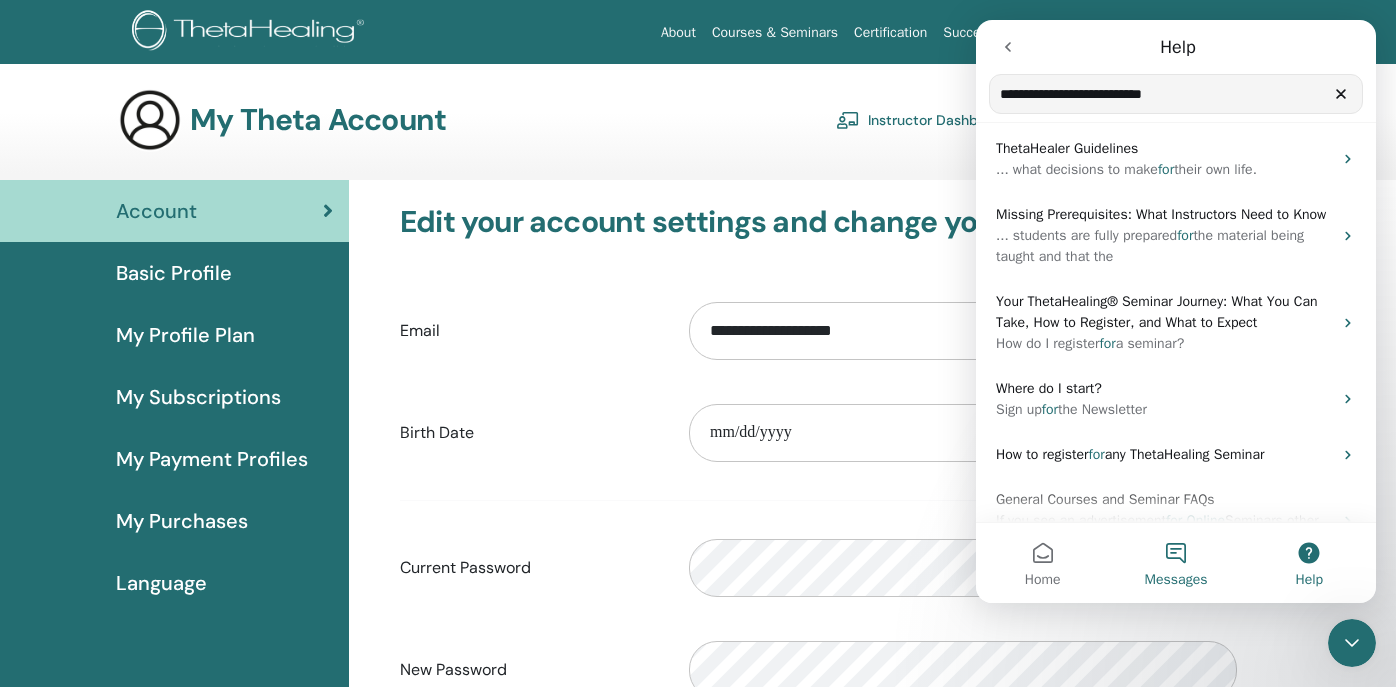 click on "Messages" at bounding box center (1175, 563) 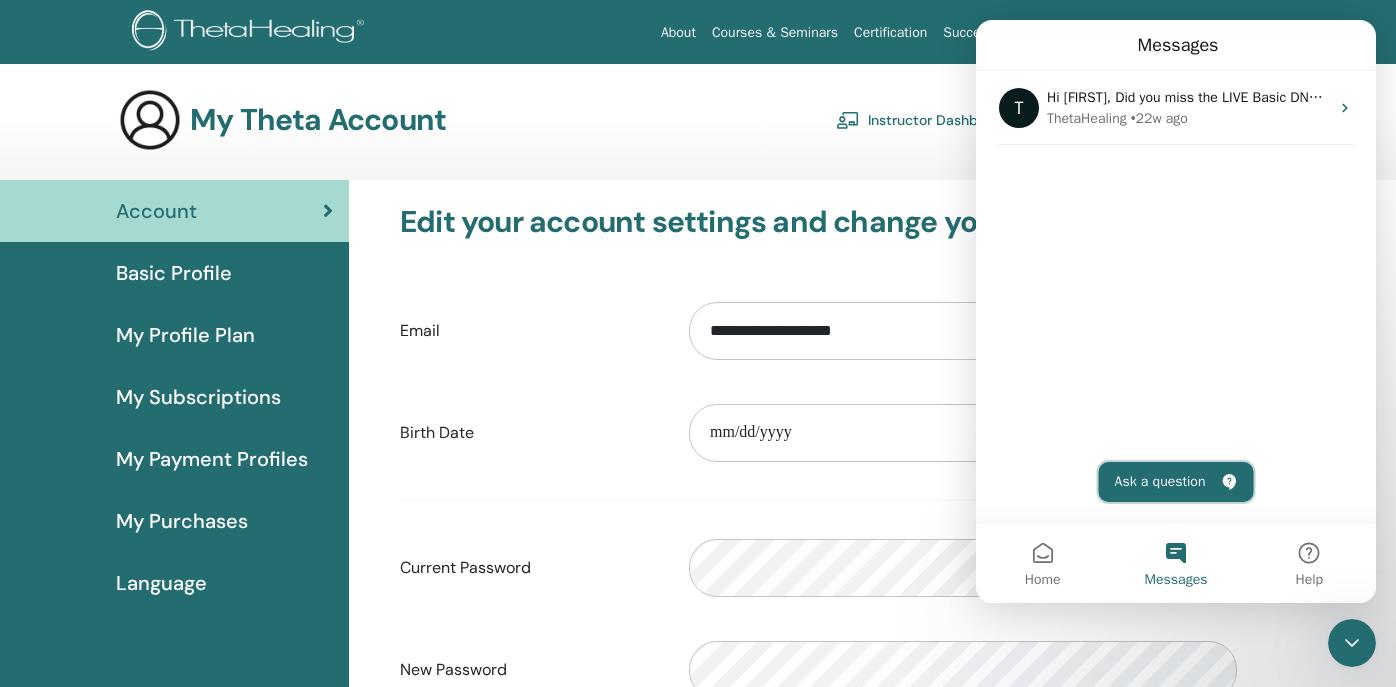 click on "Ask a question" at bounding box center [1176, 482] 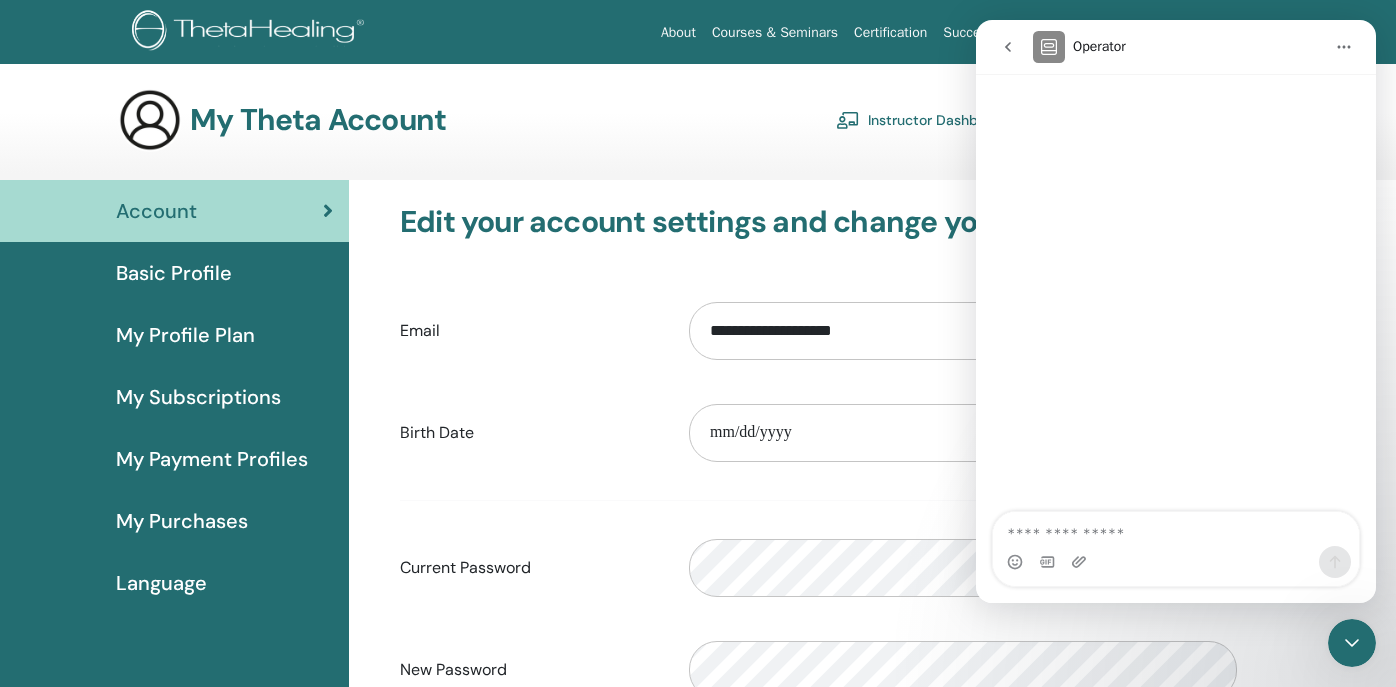 click at bounding box center (1176, 529) 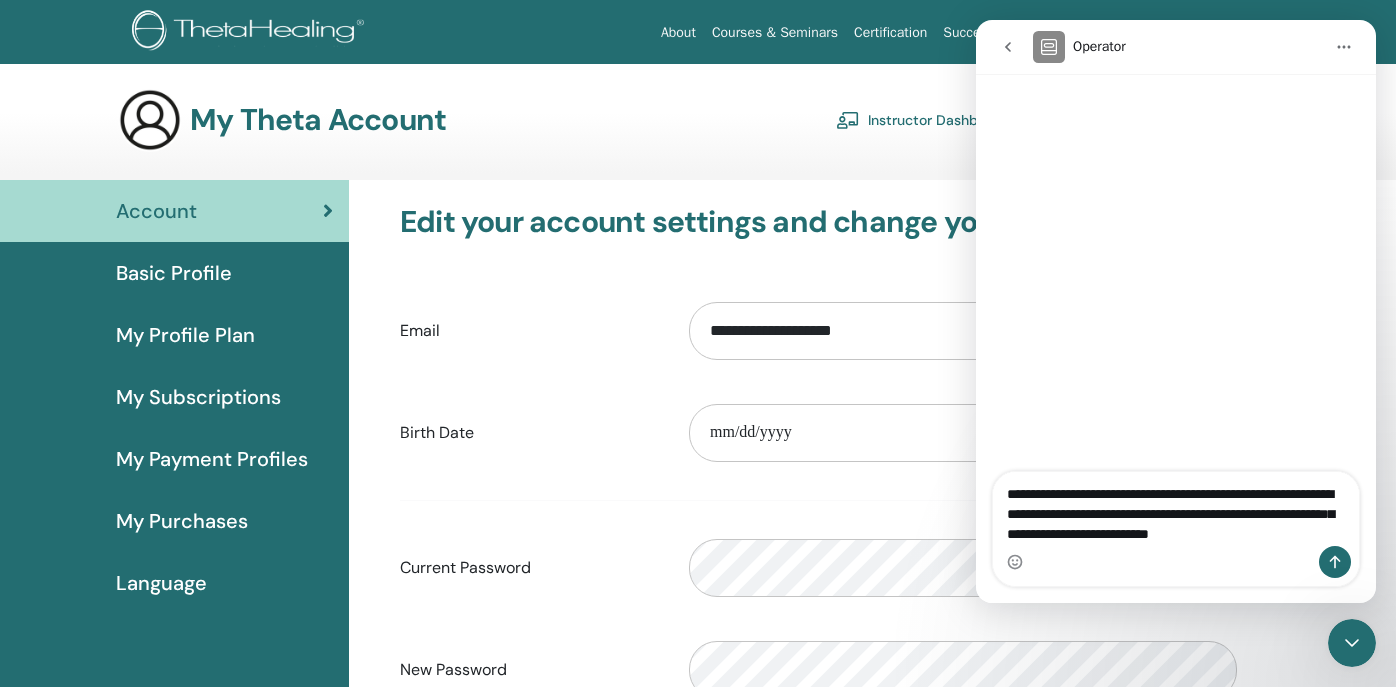type on "**********" 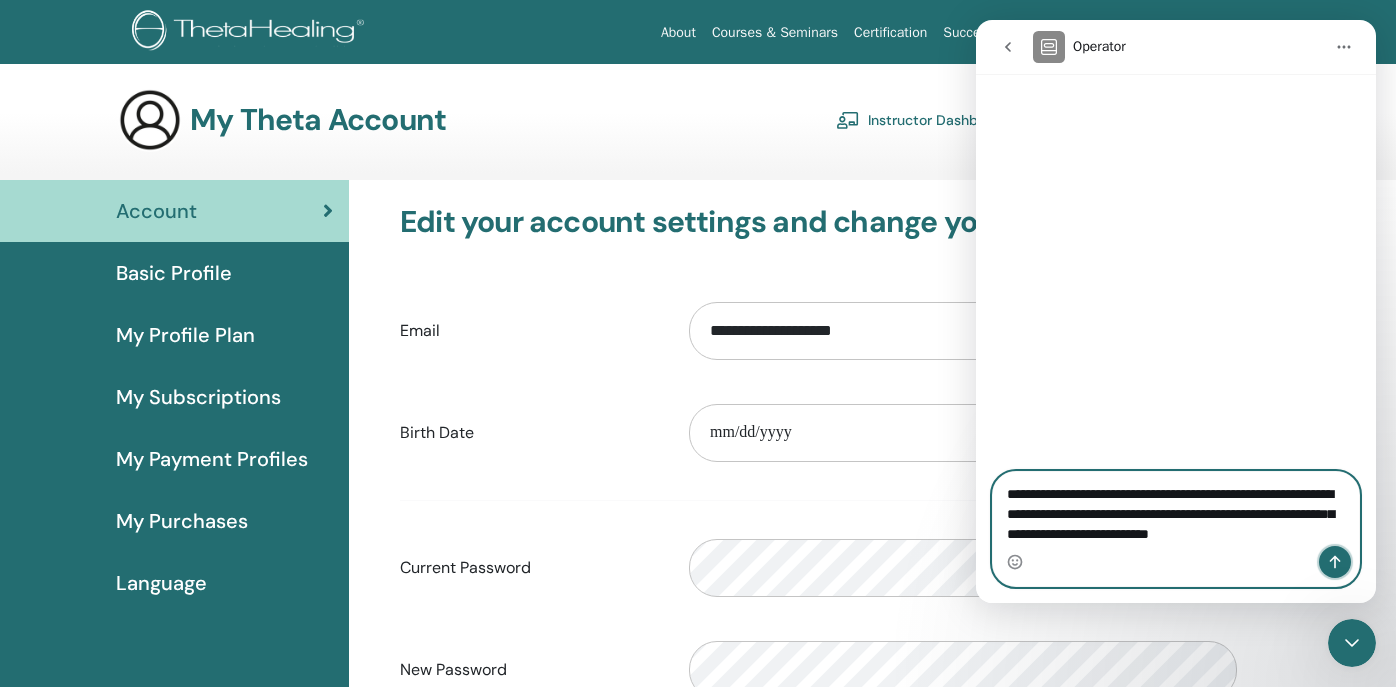 click 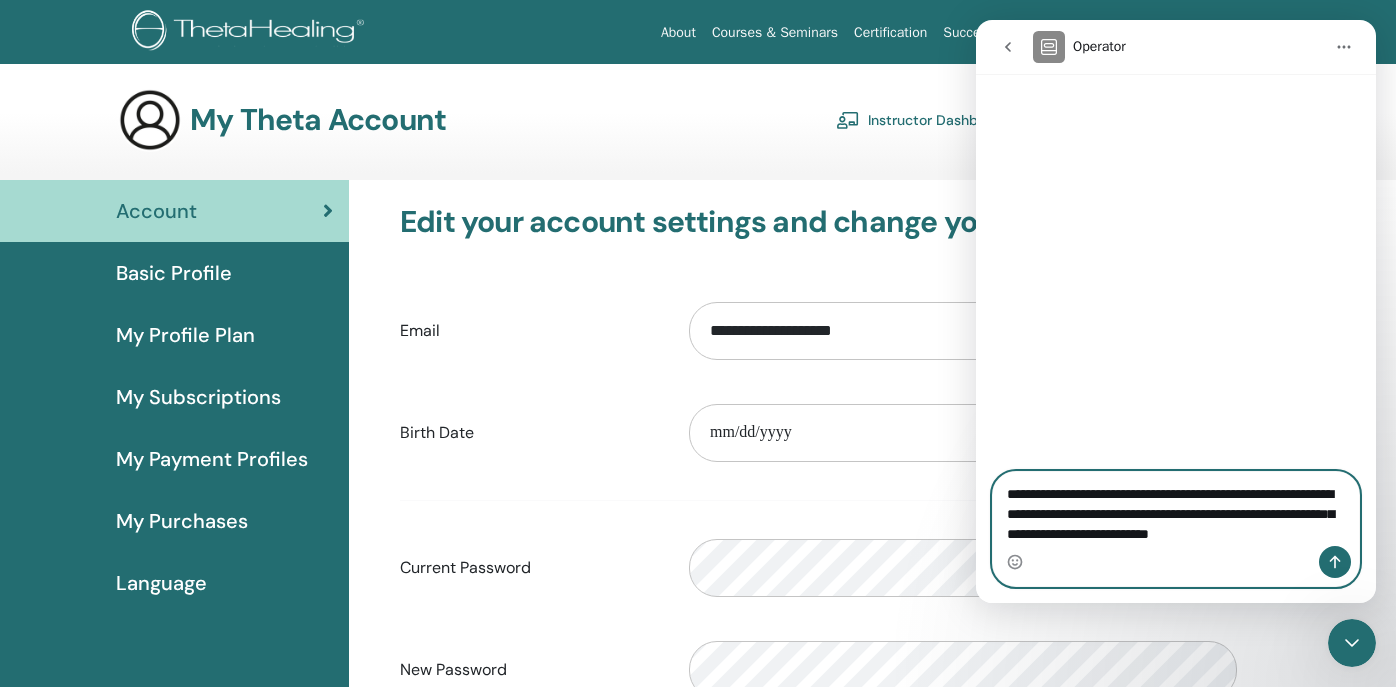 type 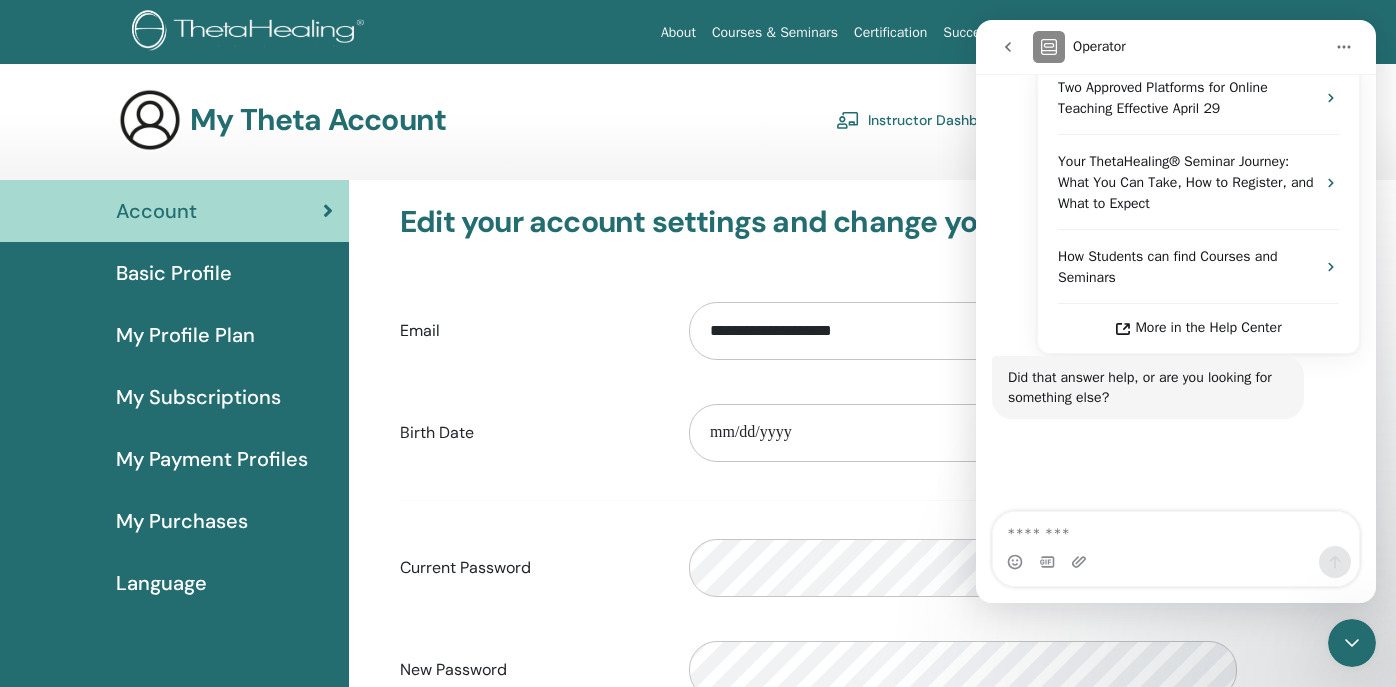 scroll, scrollTop: 463, scrollLeft: 0, axis: vertical 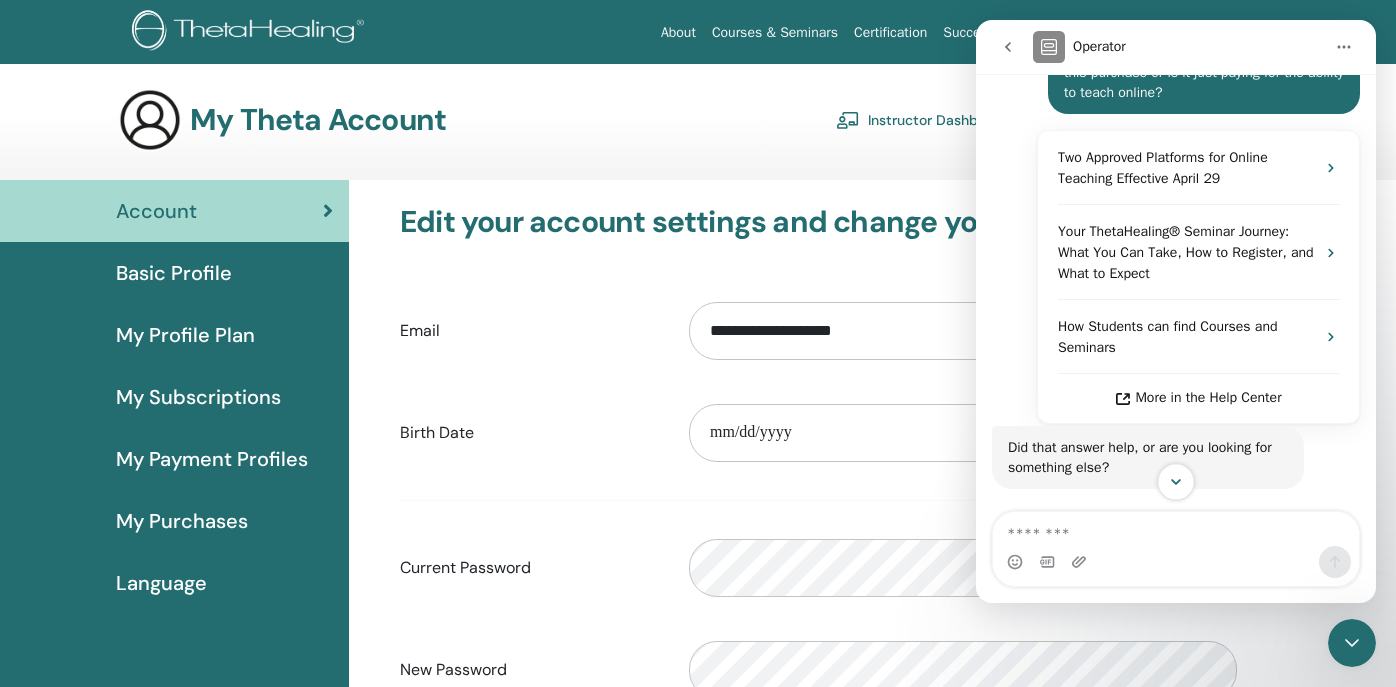 click 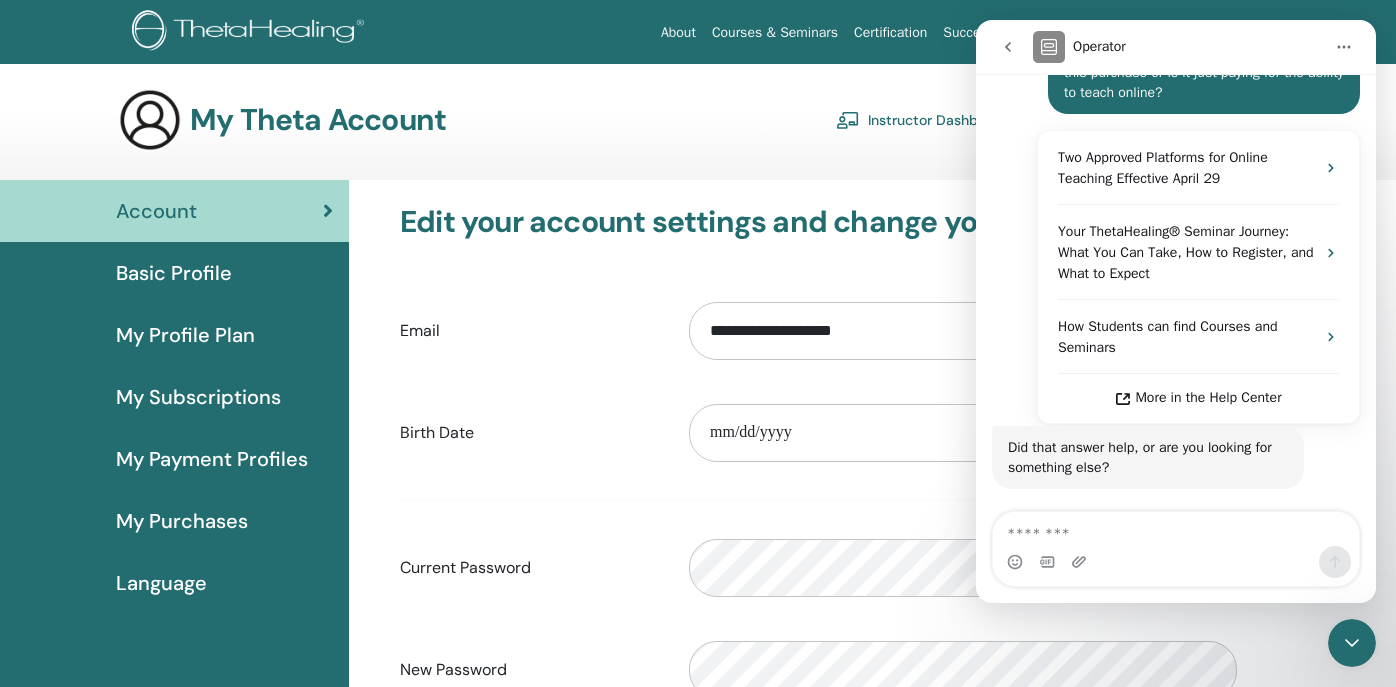 scroll, scrollTop: 463, scrollLeft: 0, axis: vertical 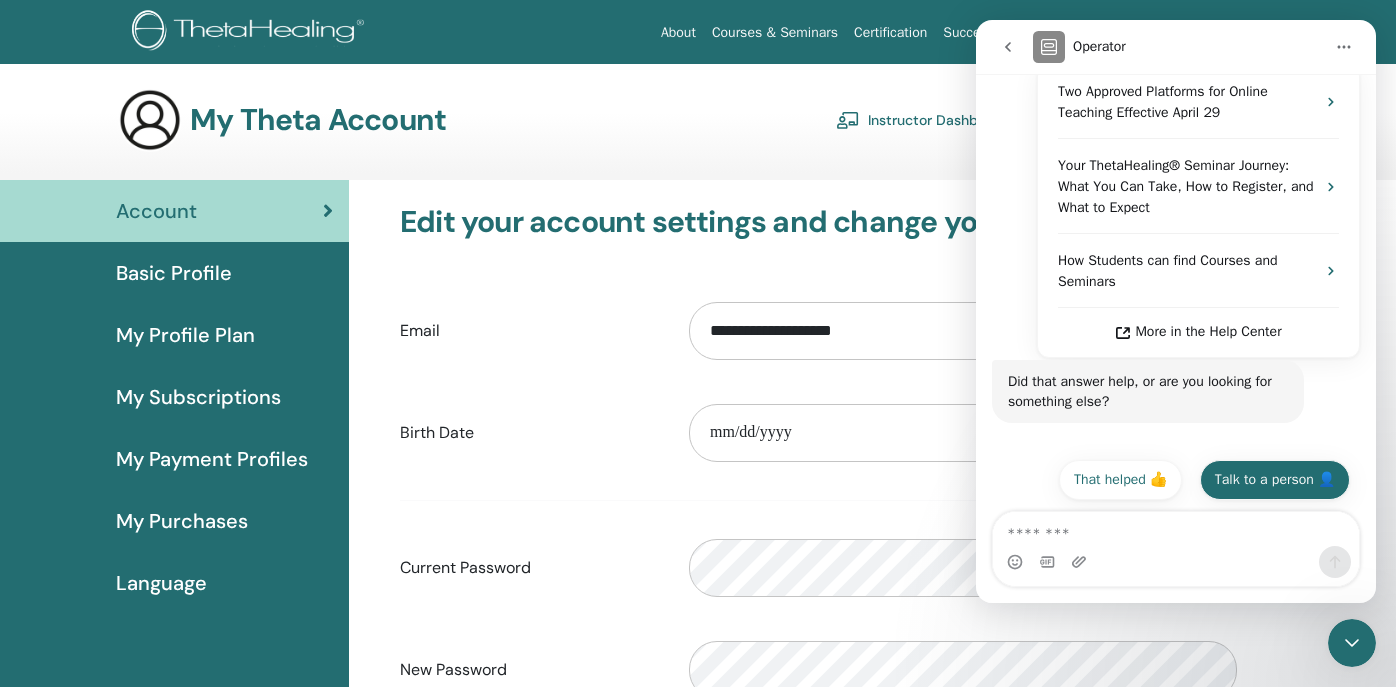 click on "Talk to a person 👤" at bounding box center [1275, 480] 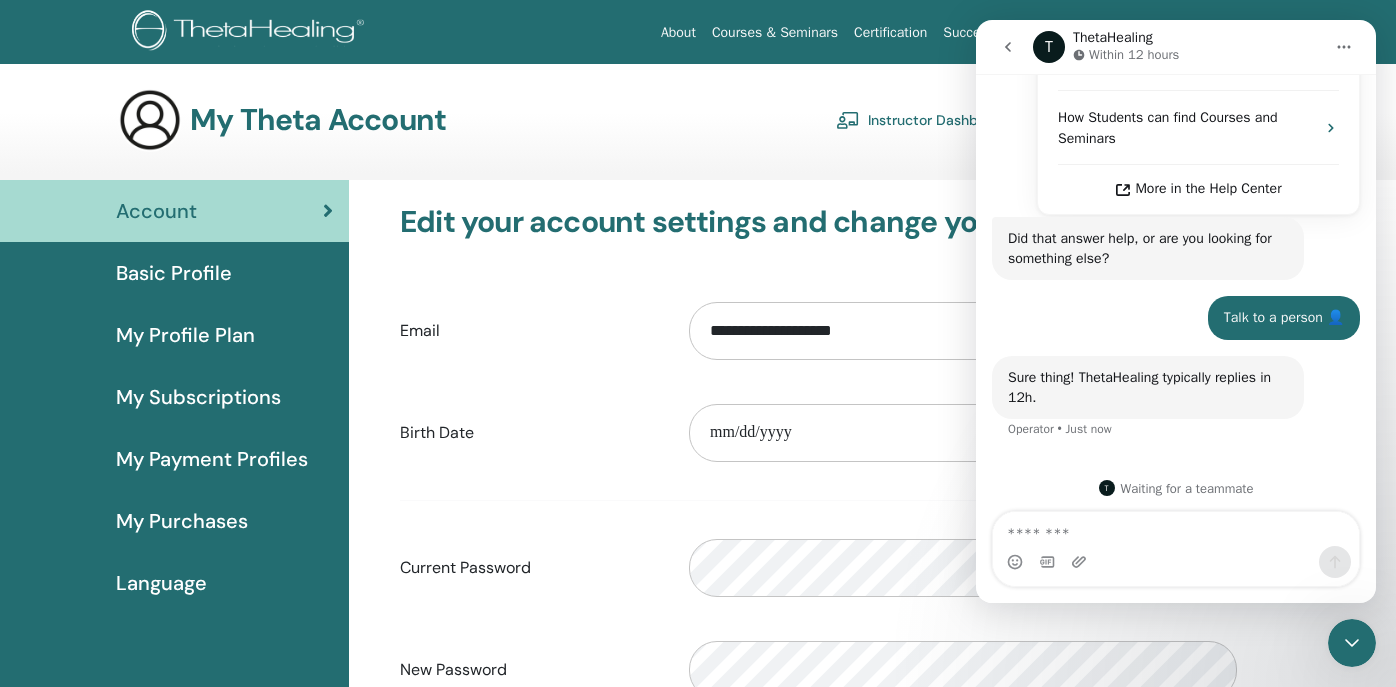 scroll, scrollTop: 605, scrollLeft: 0, axis: vertical 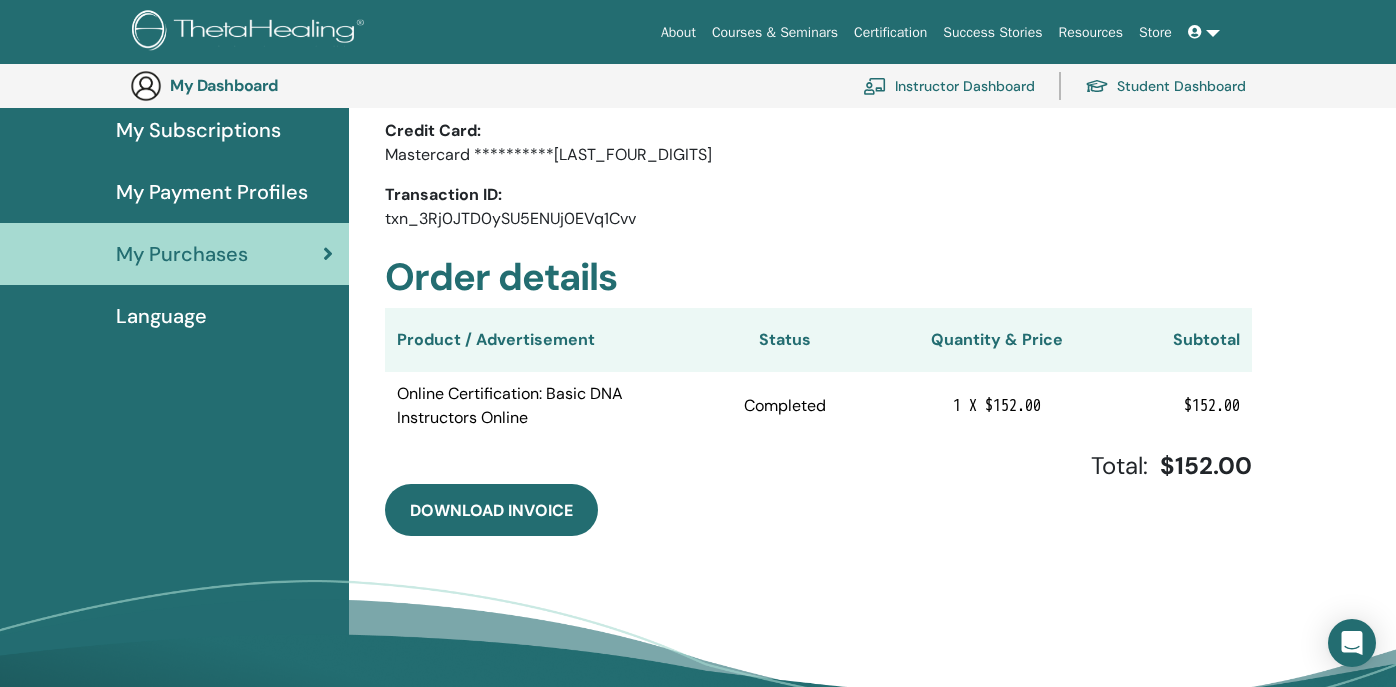 click on "Online Certification: Basic DNA Instructors Online" at bounding box center (527, 406) 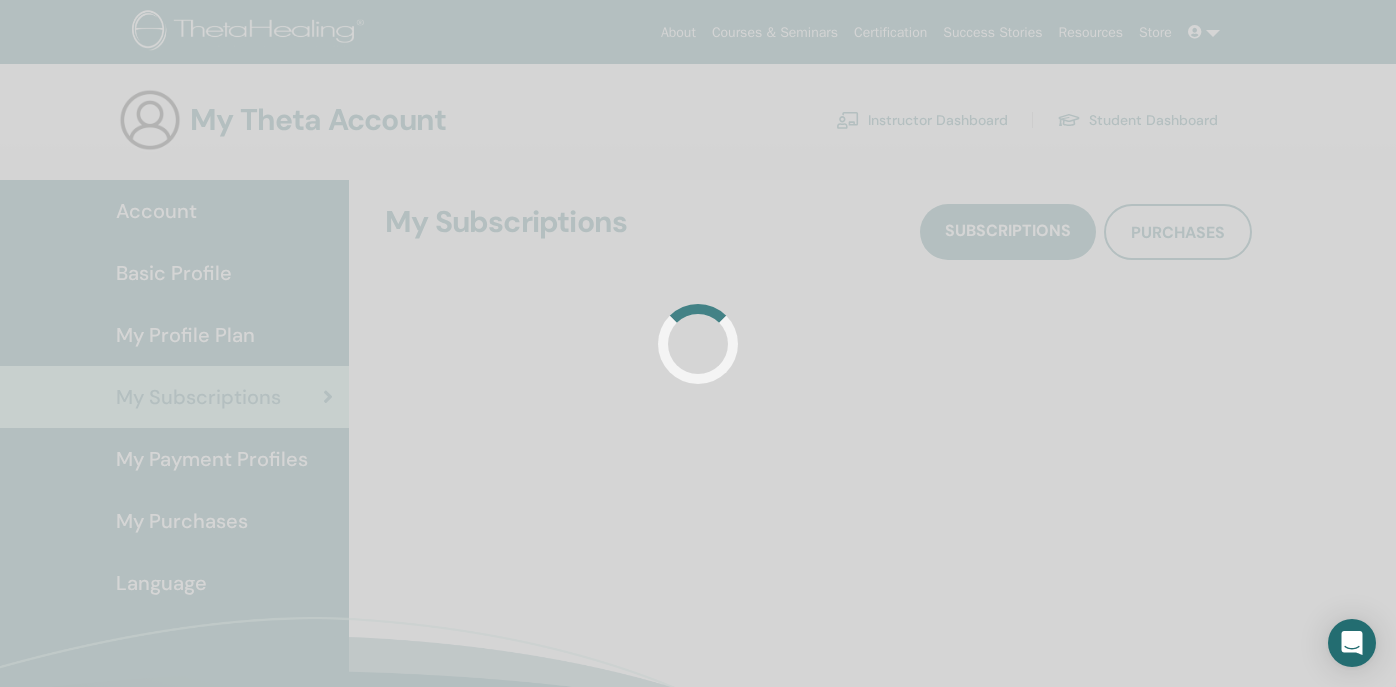 scroll, scrollTop: 0, scrollLeft: 0, axis: both 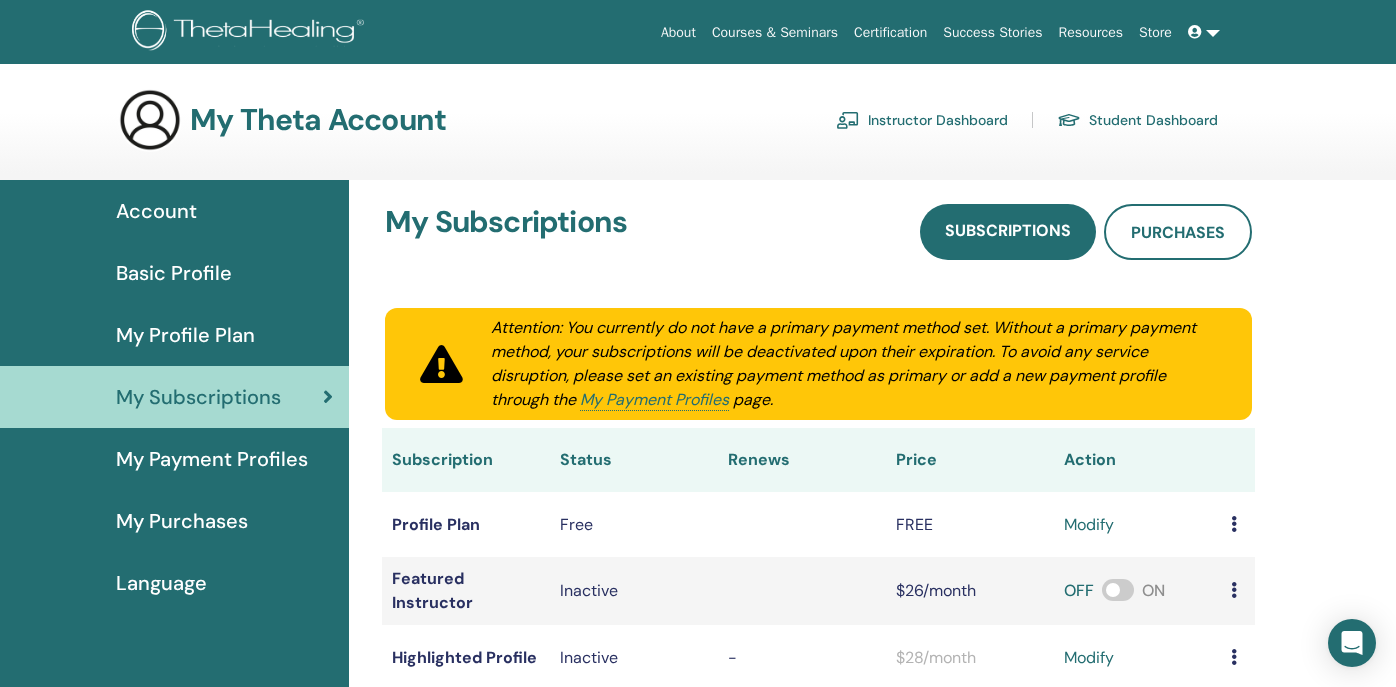 click on "My Payment Profiles" at bounding box center [212, 459] 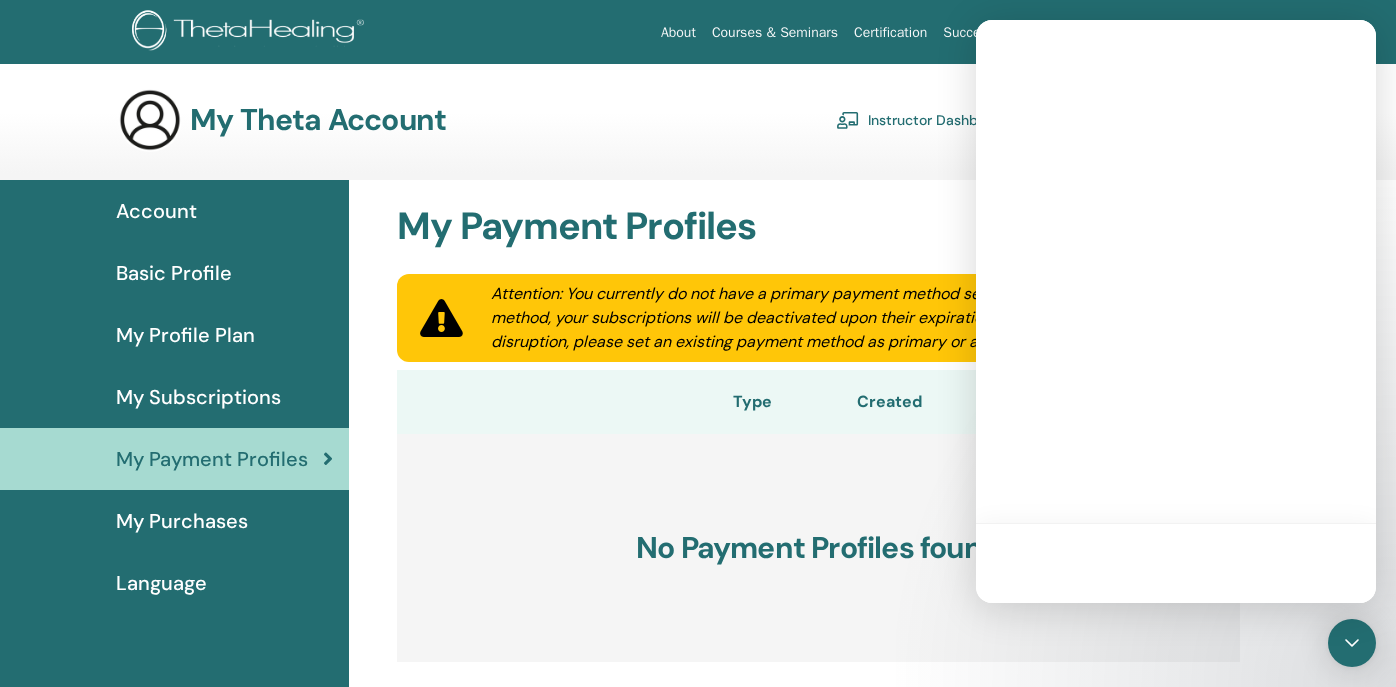 scroll, scrollTop: 0, scrollLeft: 0, axis: both 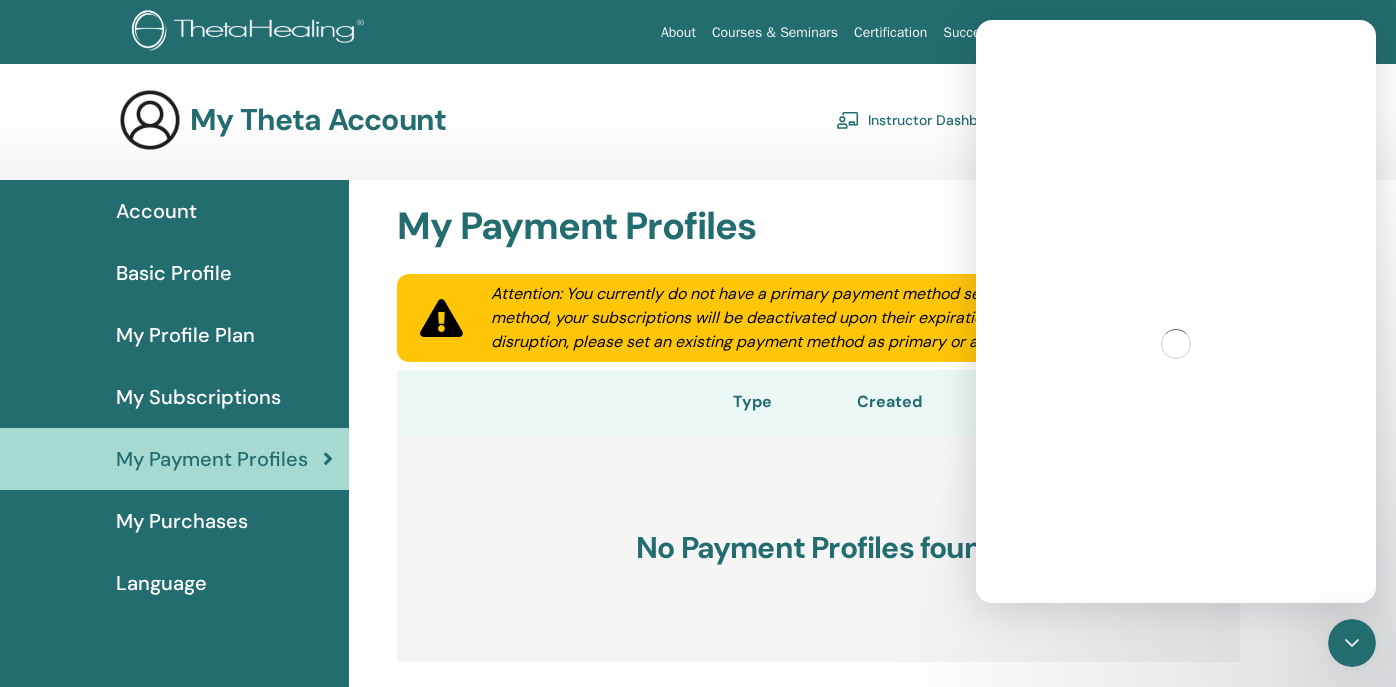 click on "My Purchases" at bounding box center [182, 521] 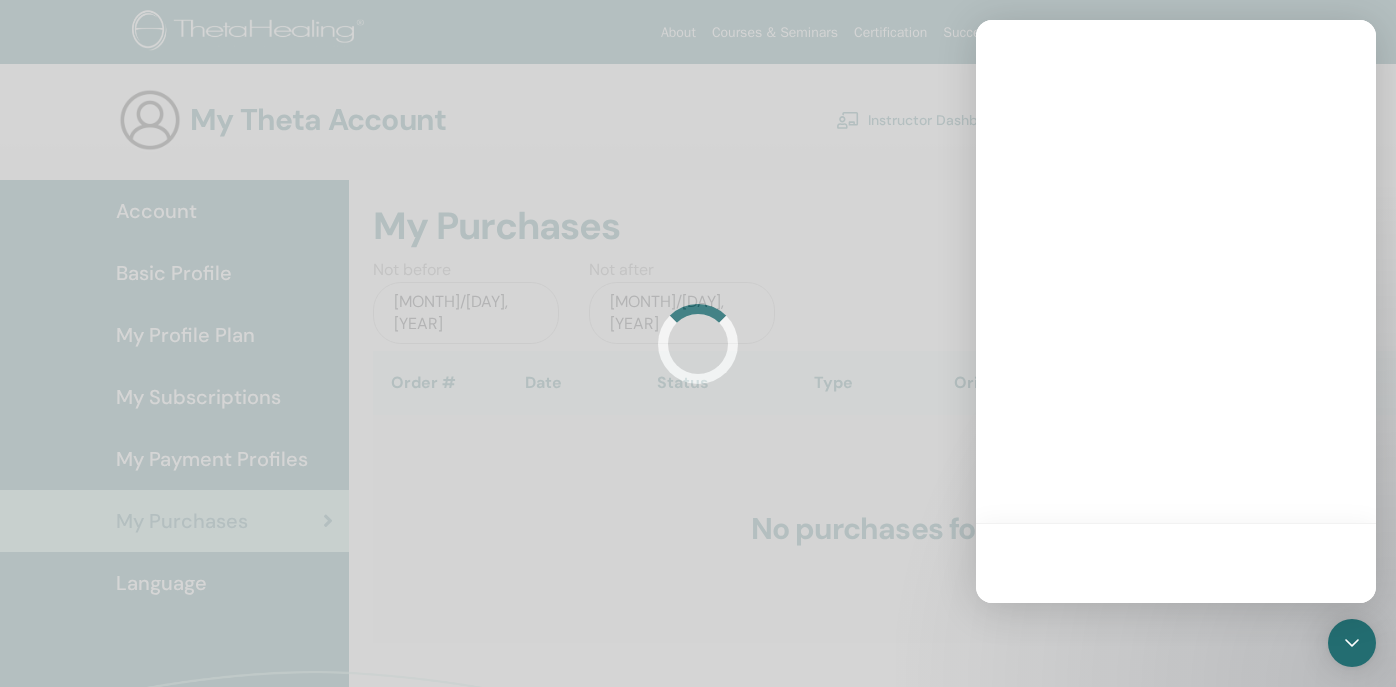 scroll, scrollTop: 0, scrollLeft: 0, axis: both 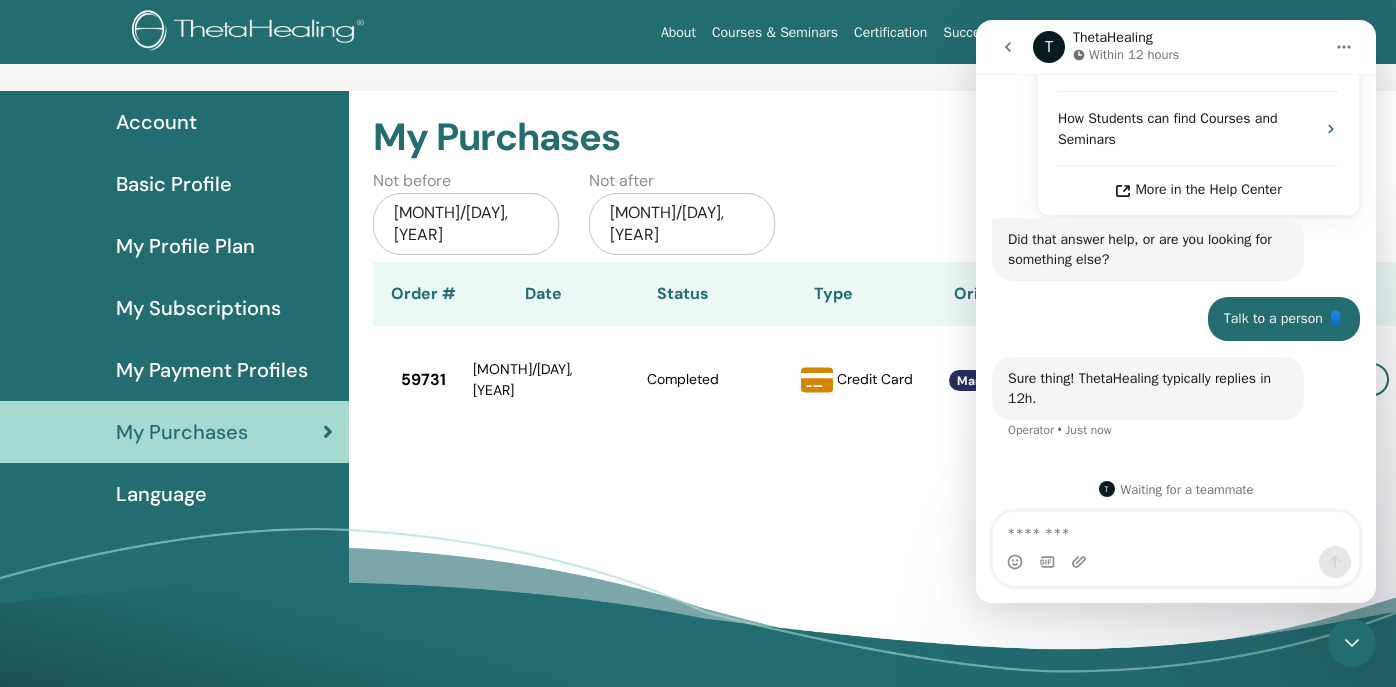 click on "Account" at bounding box center [156, 122] 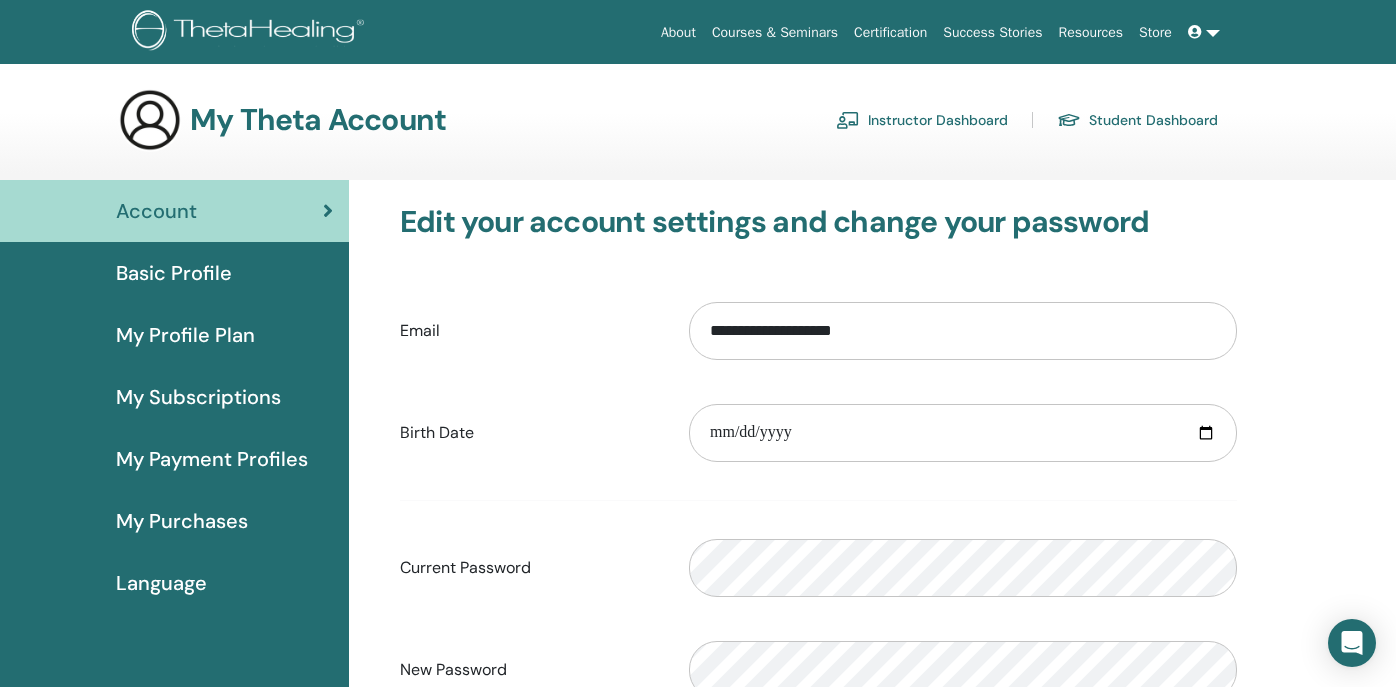 scroll, scrollTop: 0, scrollLeft: 0, axis: both 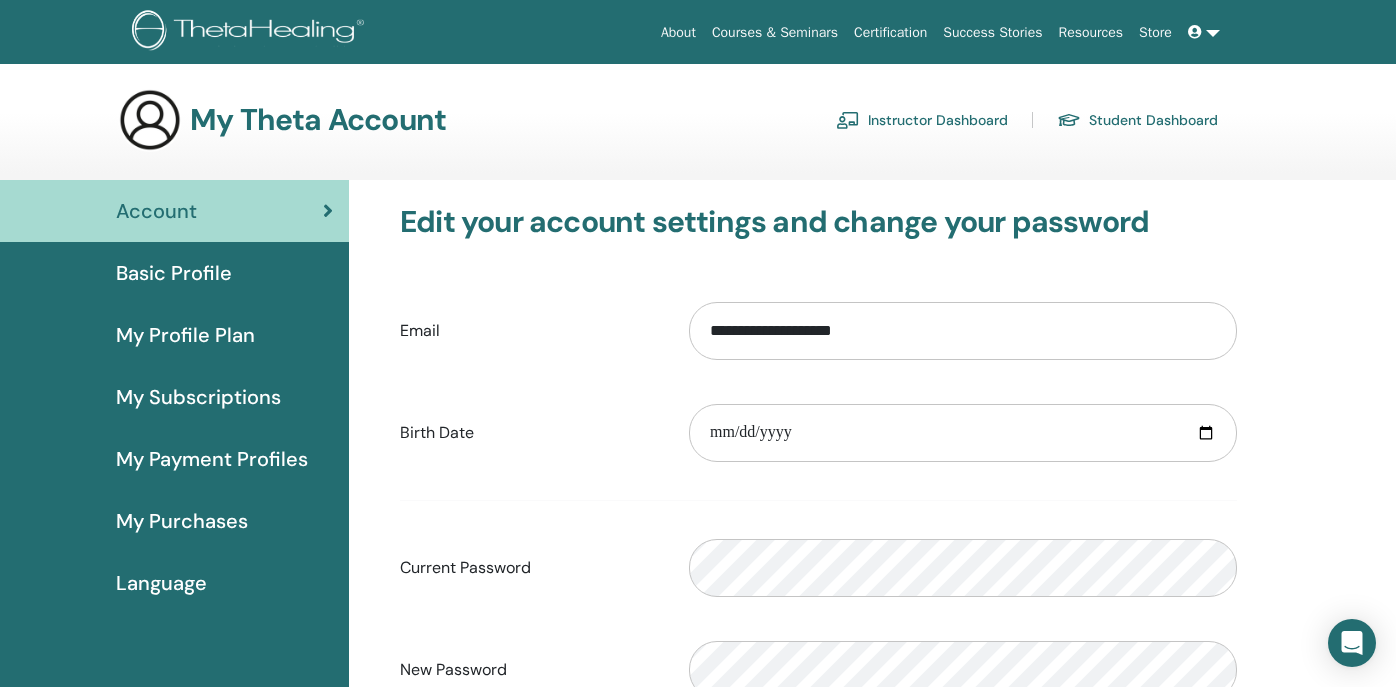 click on "Instructor Dashboard" at bounding box center [922, 120] 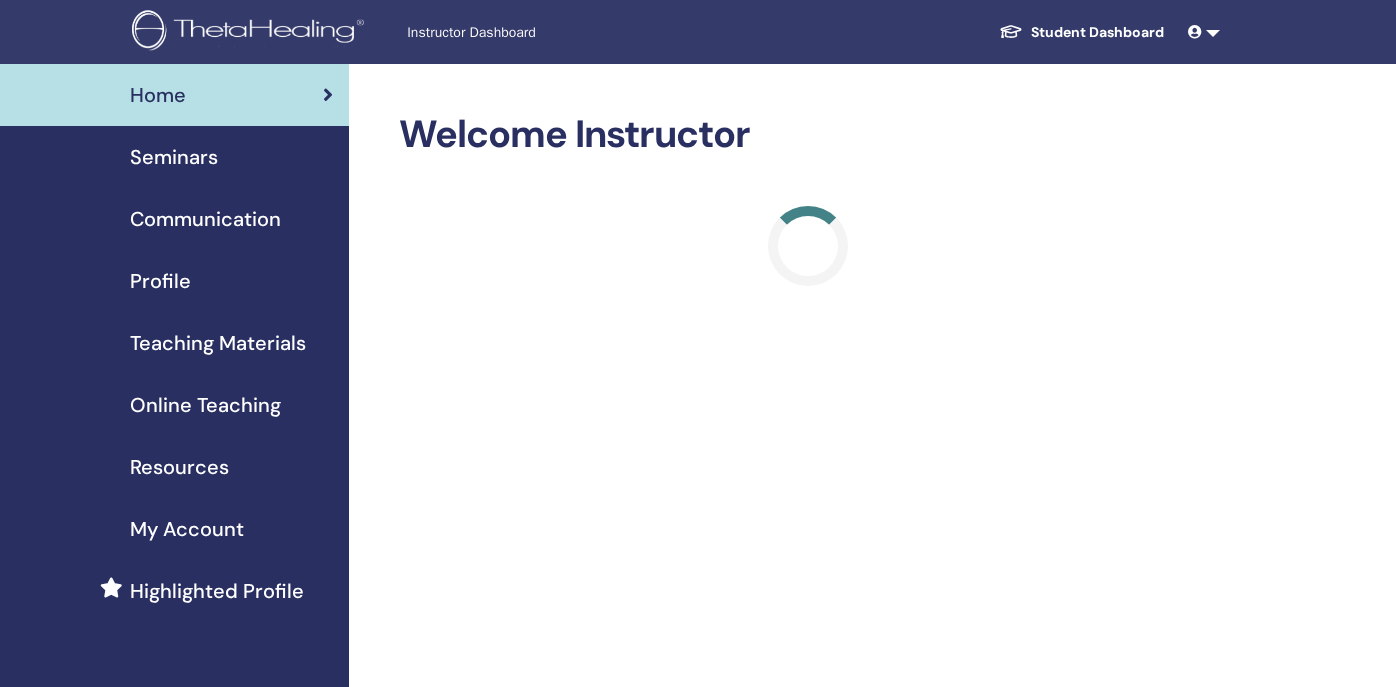 scroll, scrollTop: 0, scrollLeft: 0, axis: both 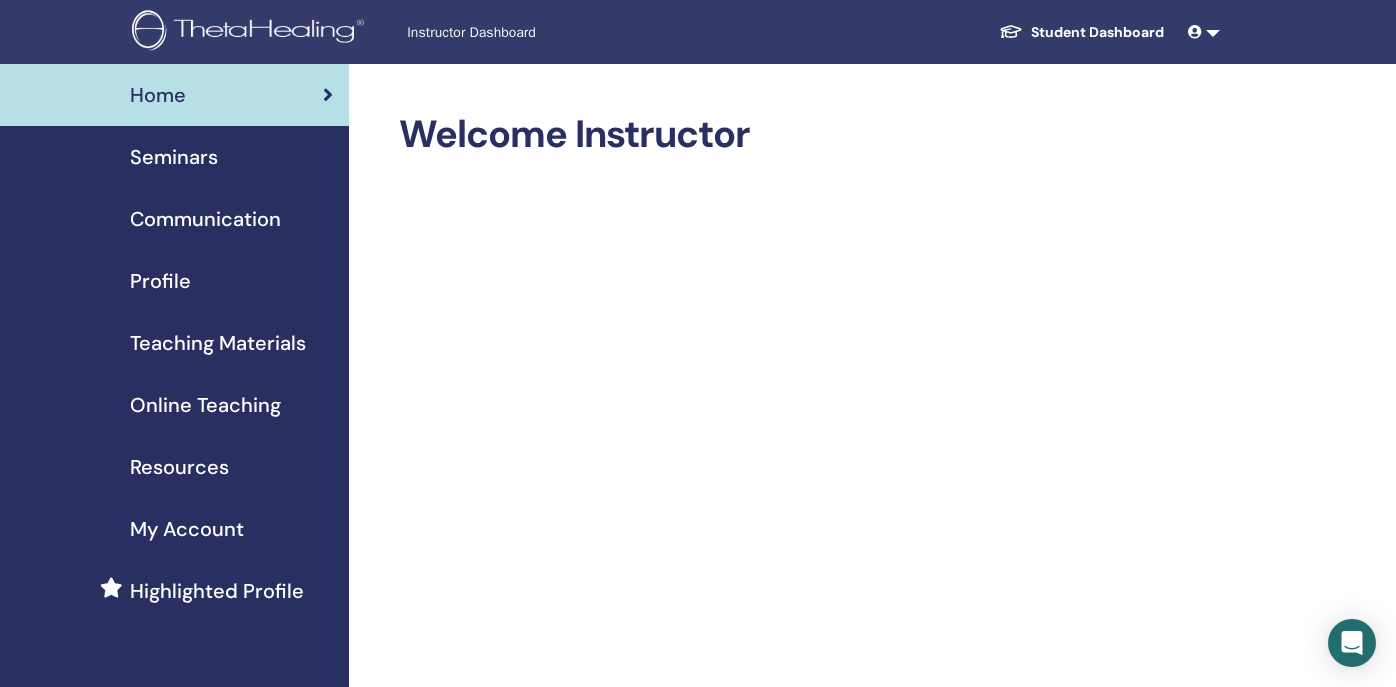 click on "Online Teaching" at bounding box center [205, 405] 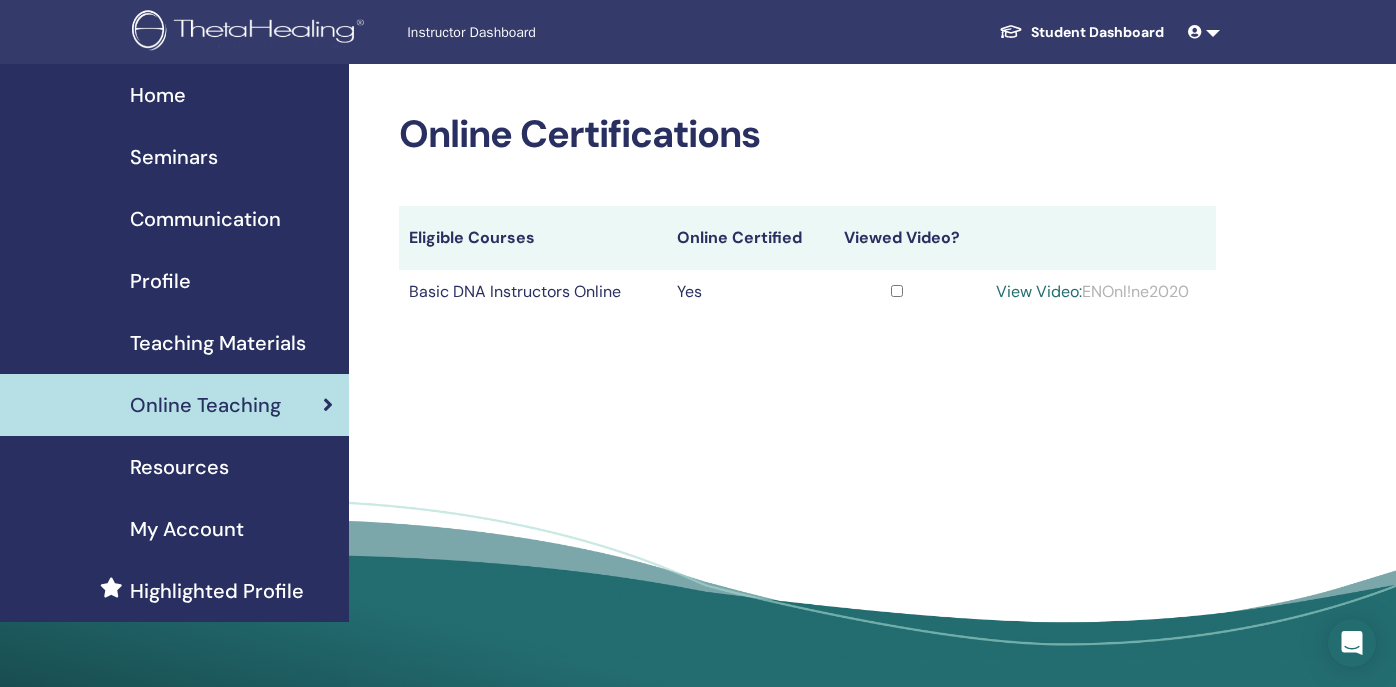 scroll, scrollTop: 0, scrollLeft: 0, axis: both 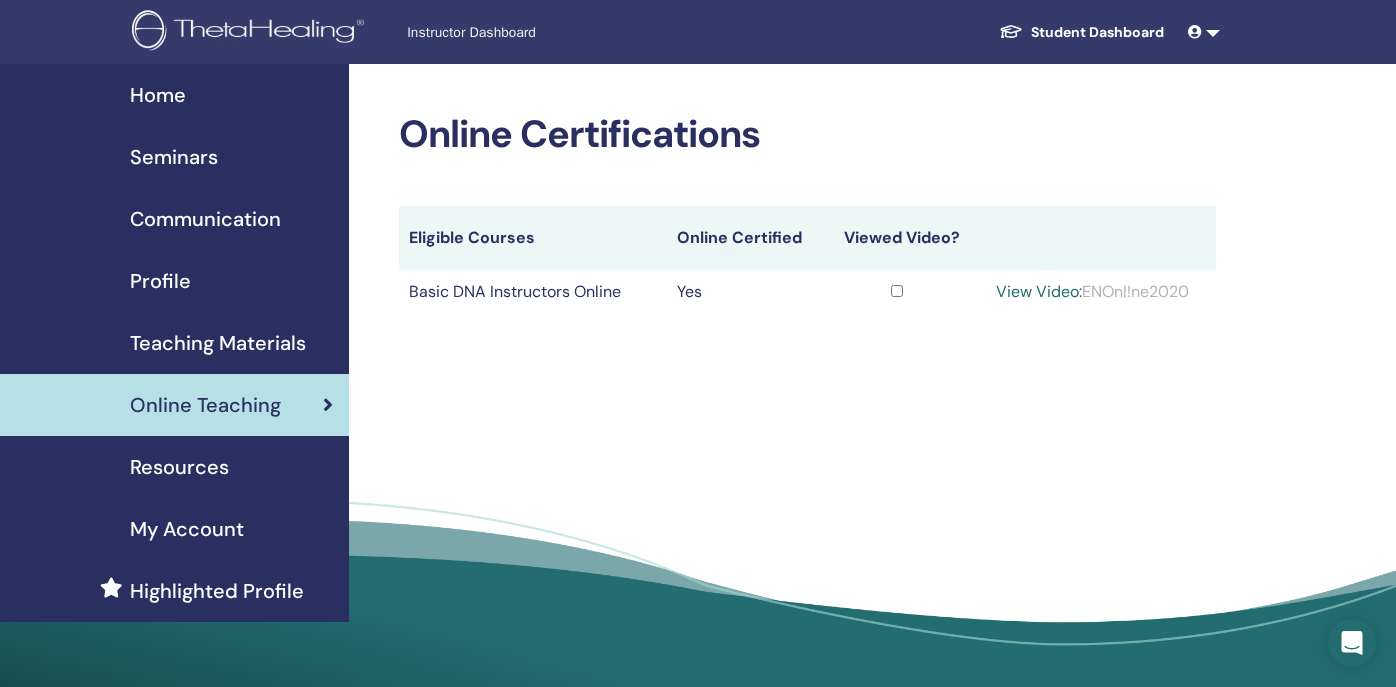 click on "View Video:" at bounding box center (1039, 291) 